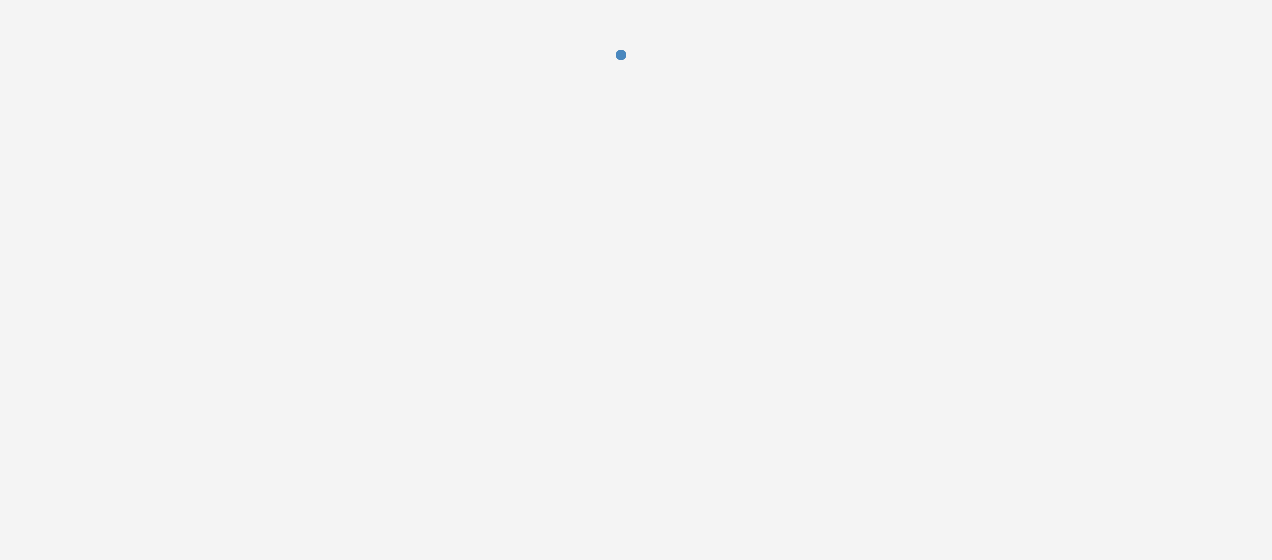 scroll, scrollTop: 0, scrollLeft: 0, axis: both 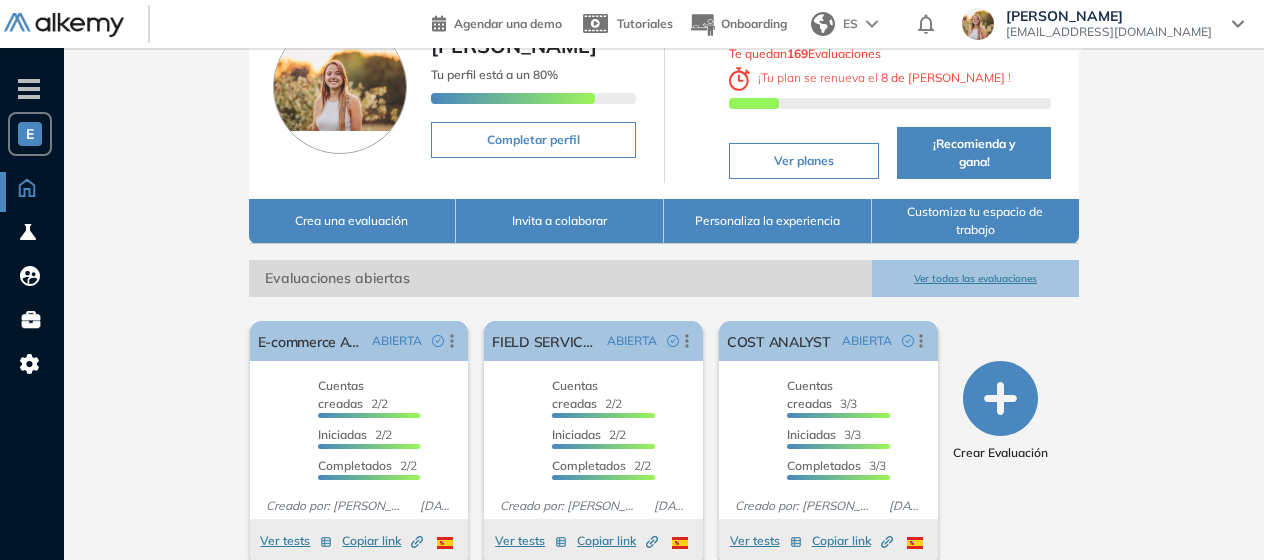 click on "Ver todas las evaluaciones" at bounding box center [976, 278] 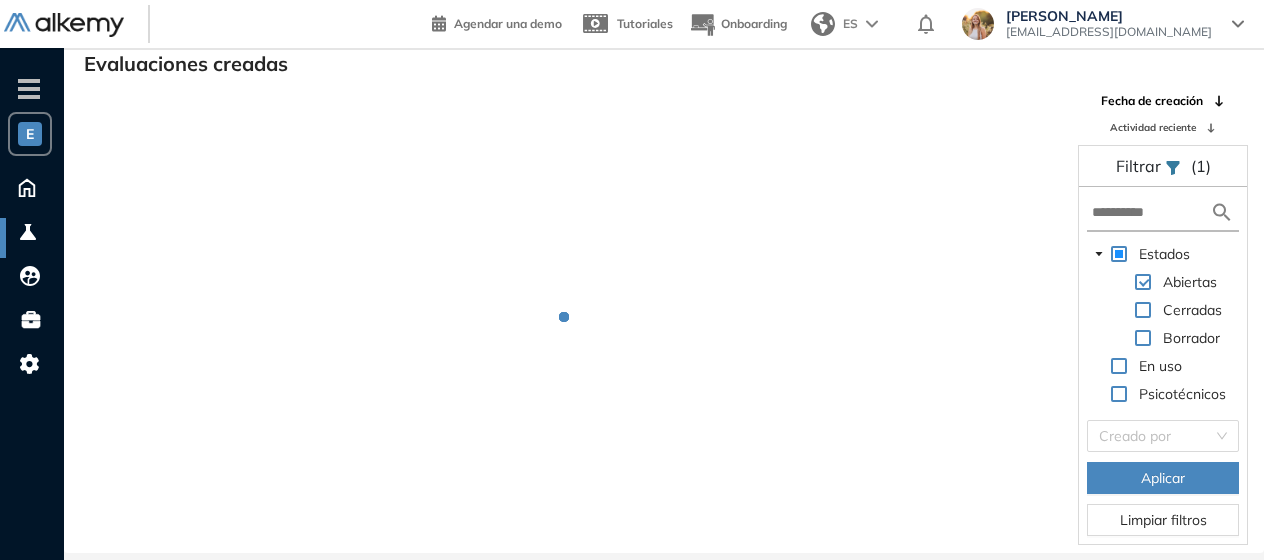 scroll, scrollTop: 48, scrollLeft: 0, axis: vertical 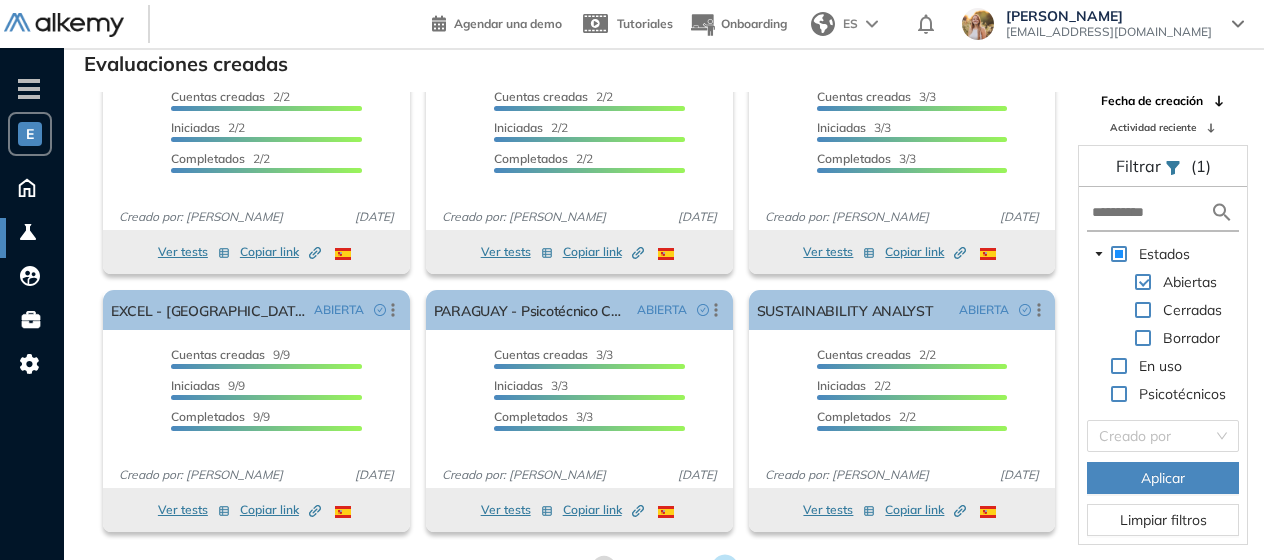 click 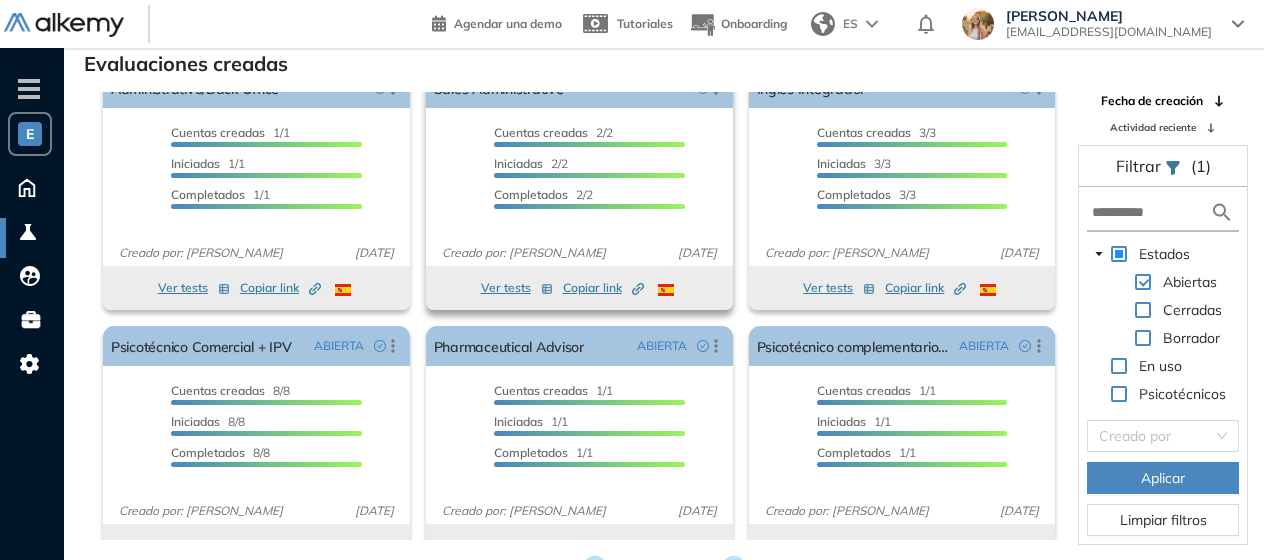 scroll, scrollTop: 0, scrollLeft: 0, axis: both 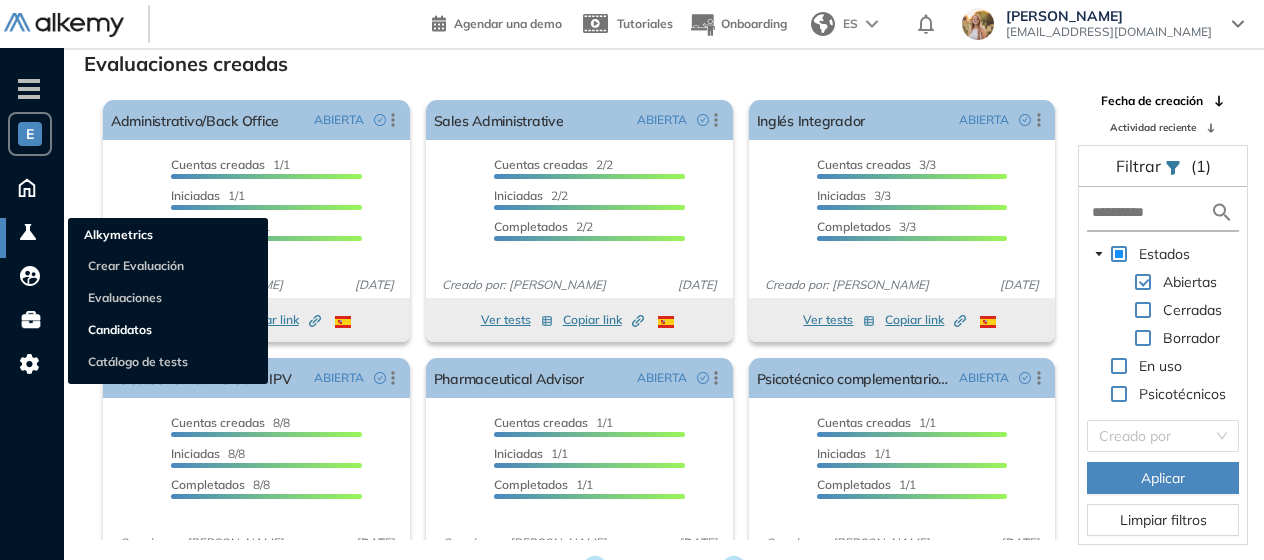 click on "Candidatos" at bounding box center [120, 329] 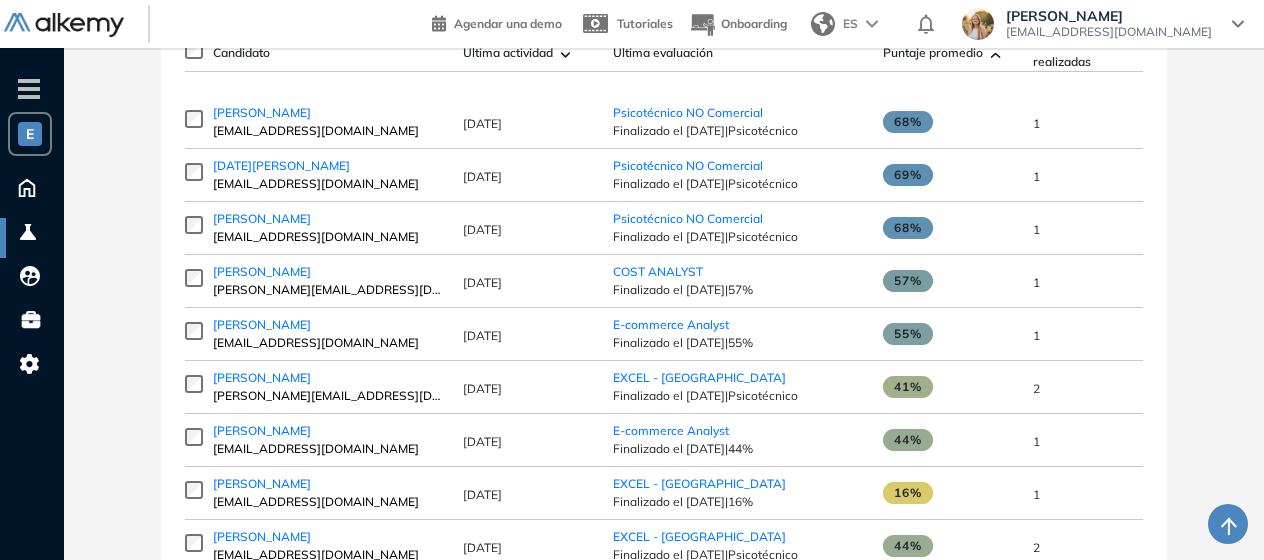 scroll, scrollTop: 0, scrollLeft: 0, axis: both 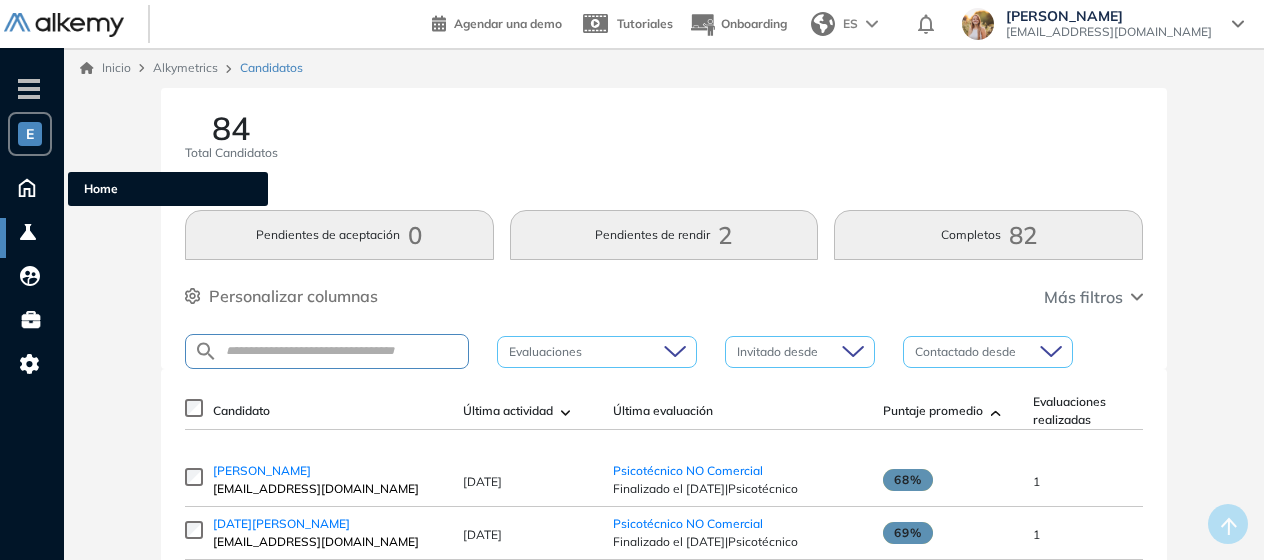 click 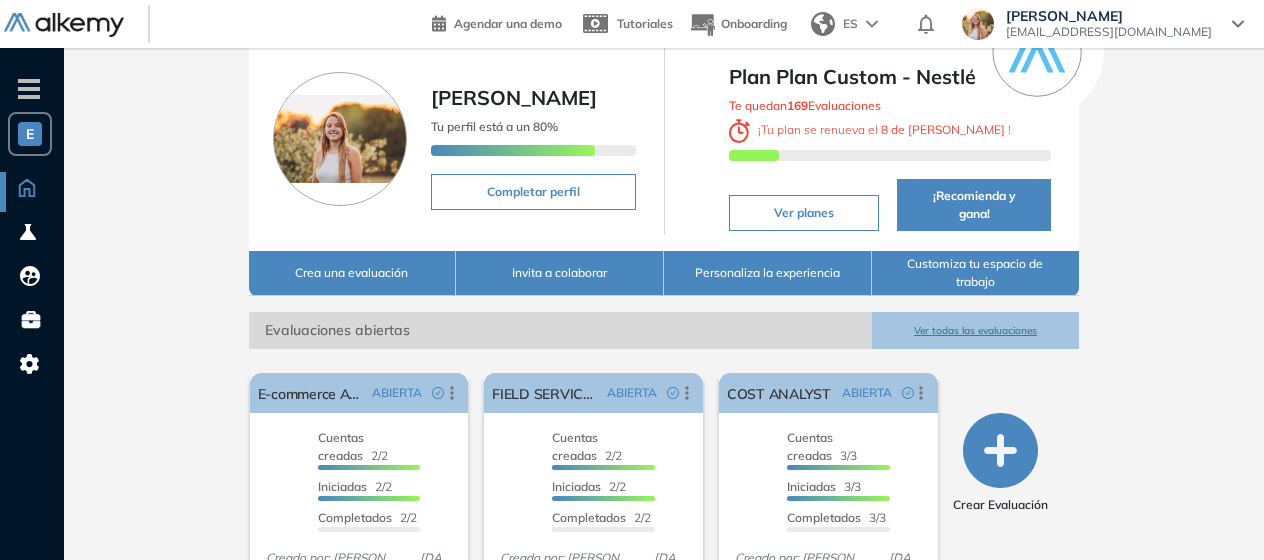 scroll, scrollTop: 89, scrollLeft: 0, axis: vertical 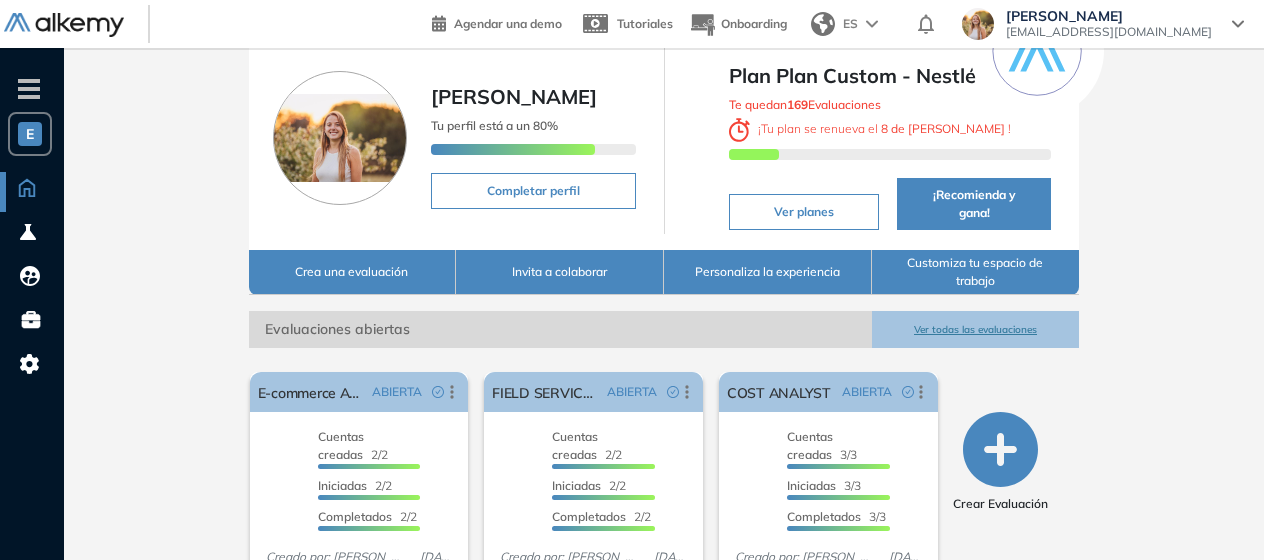 click on "Ver todas las evaluaciones" at bounding box center [976, 329] 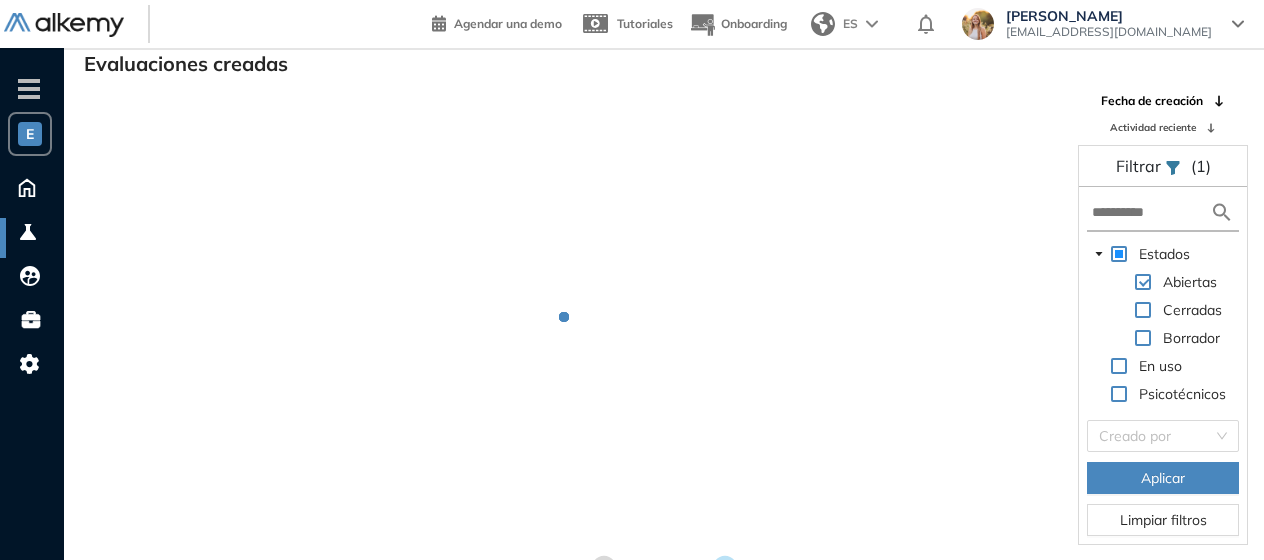 scroll, scrollTop: 48, scrollLeft: 0, axis: vertical 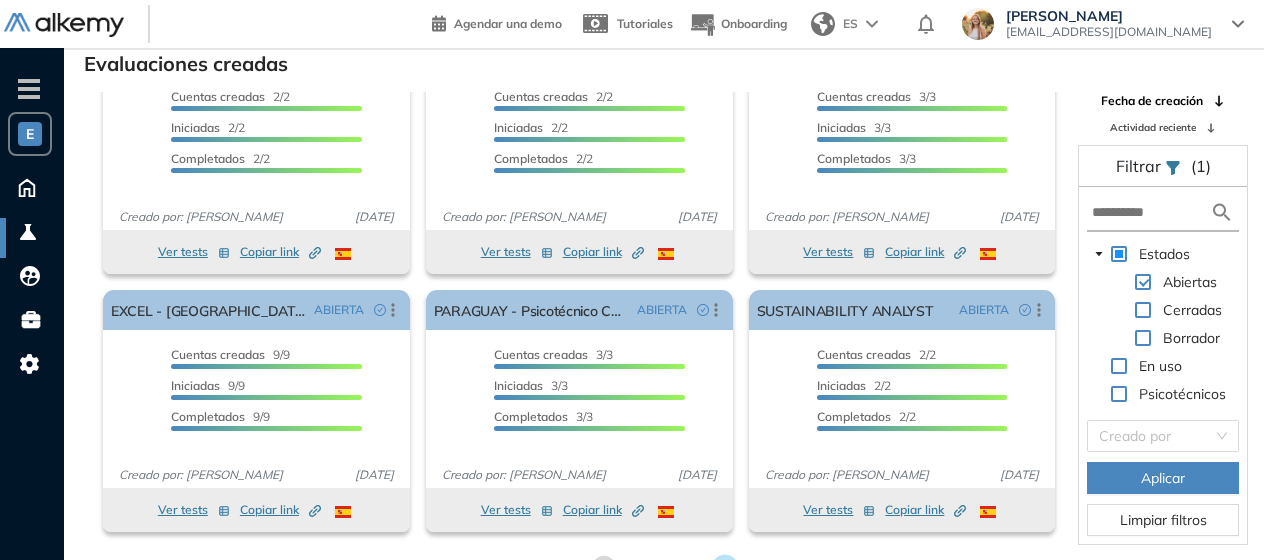 click 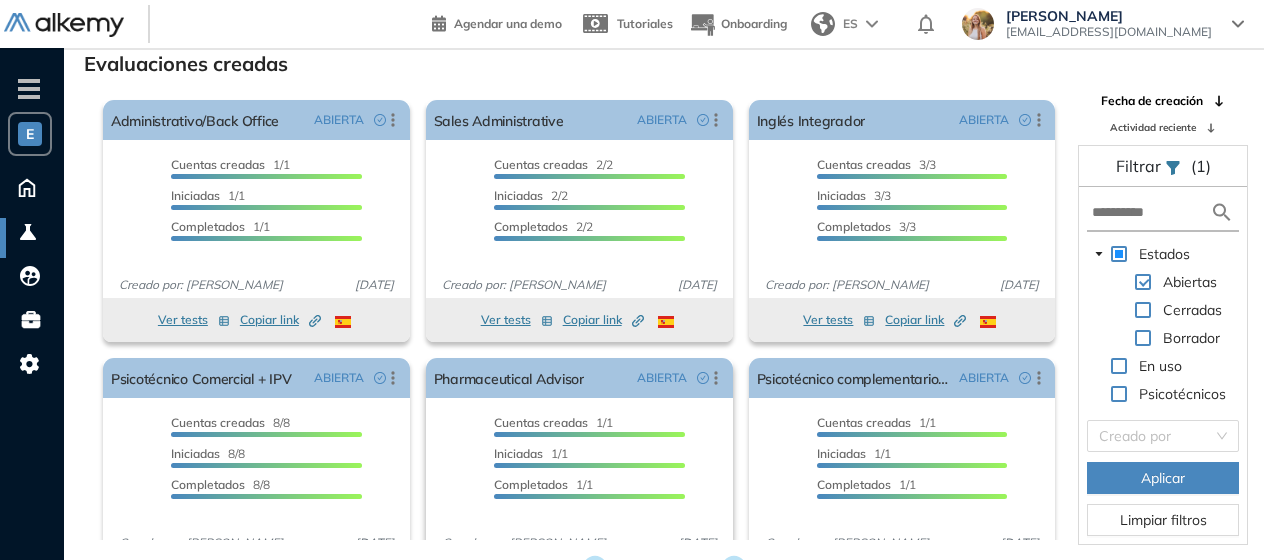 scroll, scrollTop: 68, scrollLeft: 0, axis: vertical 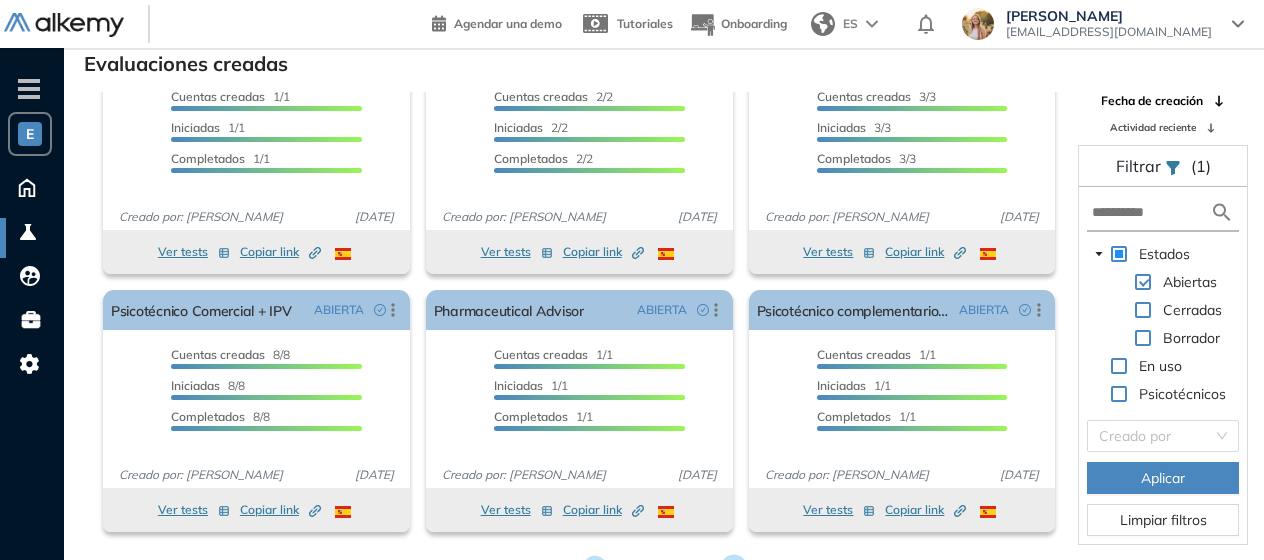 click 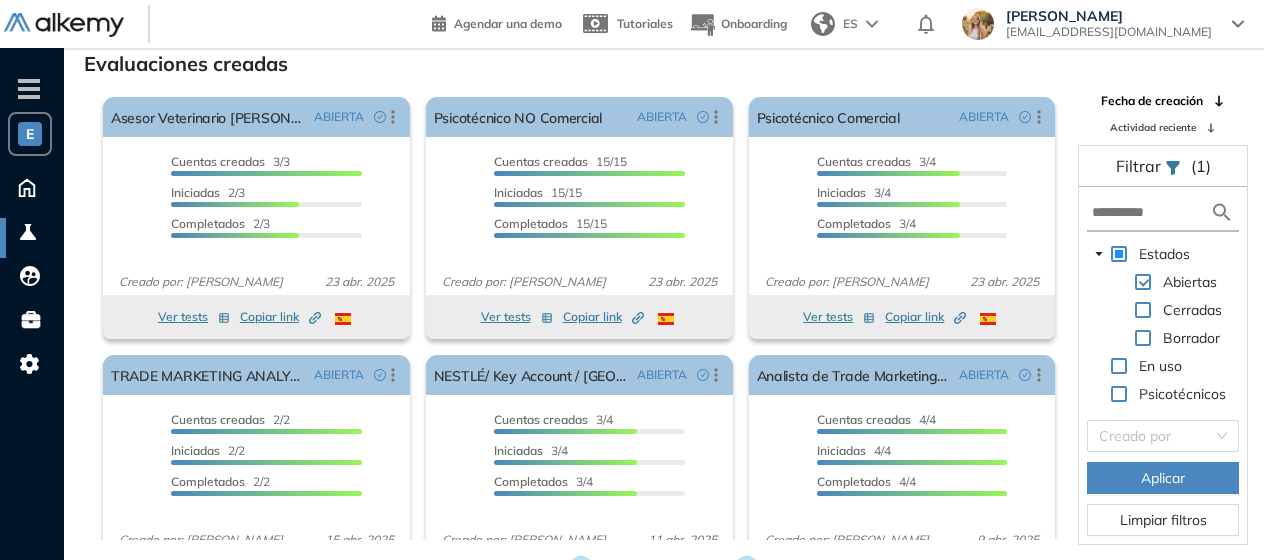 scroll, scrollTop: 0, scrollLeft: 0, axis: both 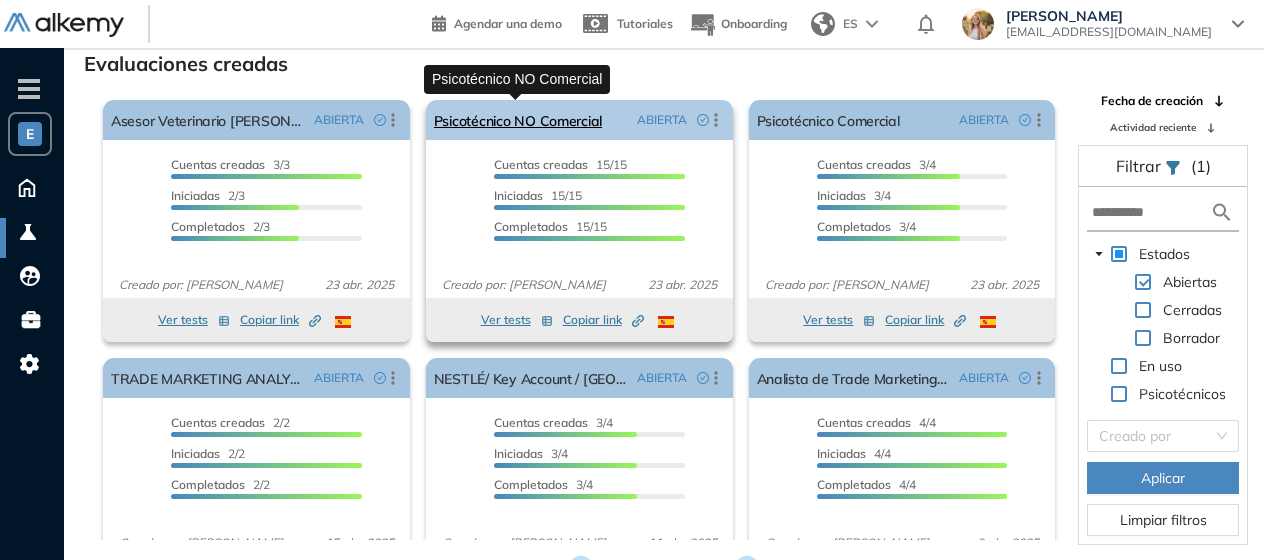 click on "Psicotécnico NO Comercial" at bounding box center (518, 120) 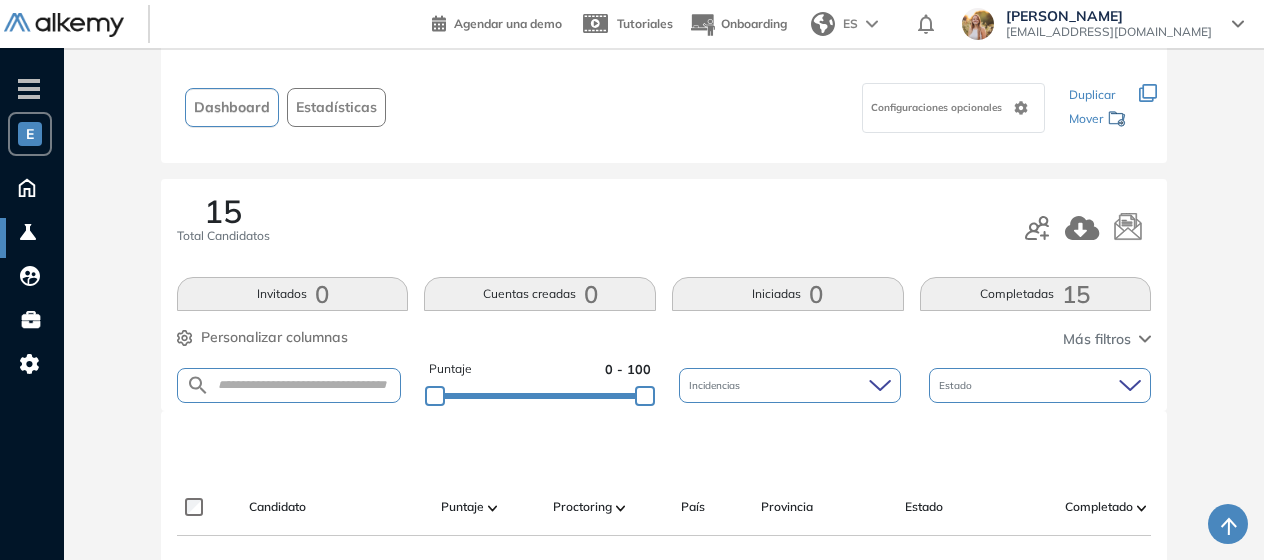 scroll, scrollTop: 0, scrollLeft: 0, axis: both 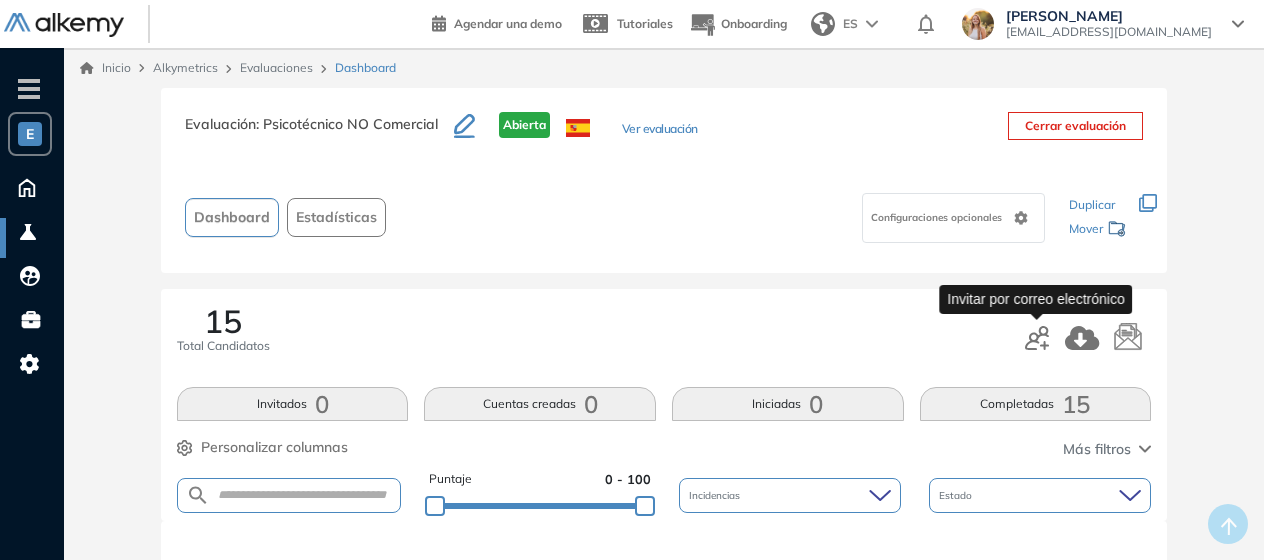 click 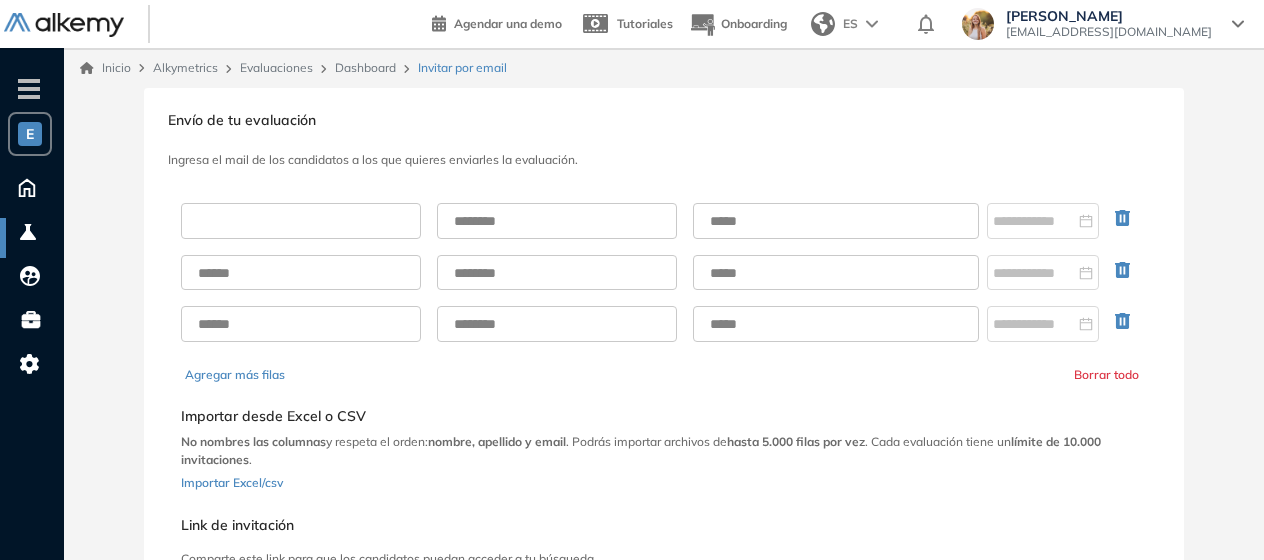 click at bounding box center (301, 221) 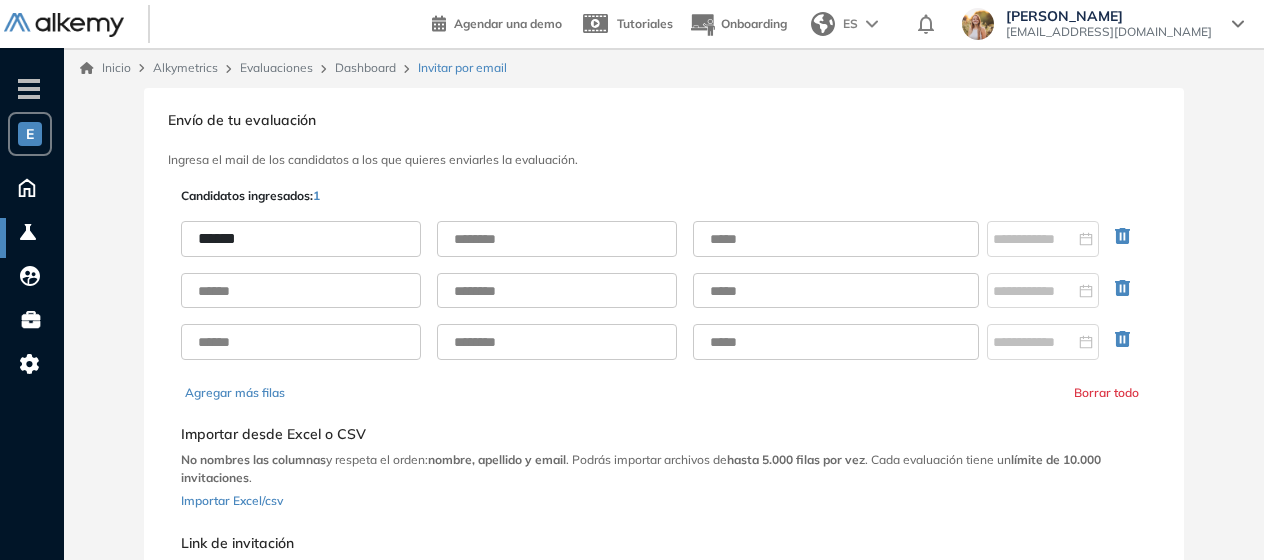 type on "******" 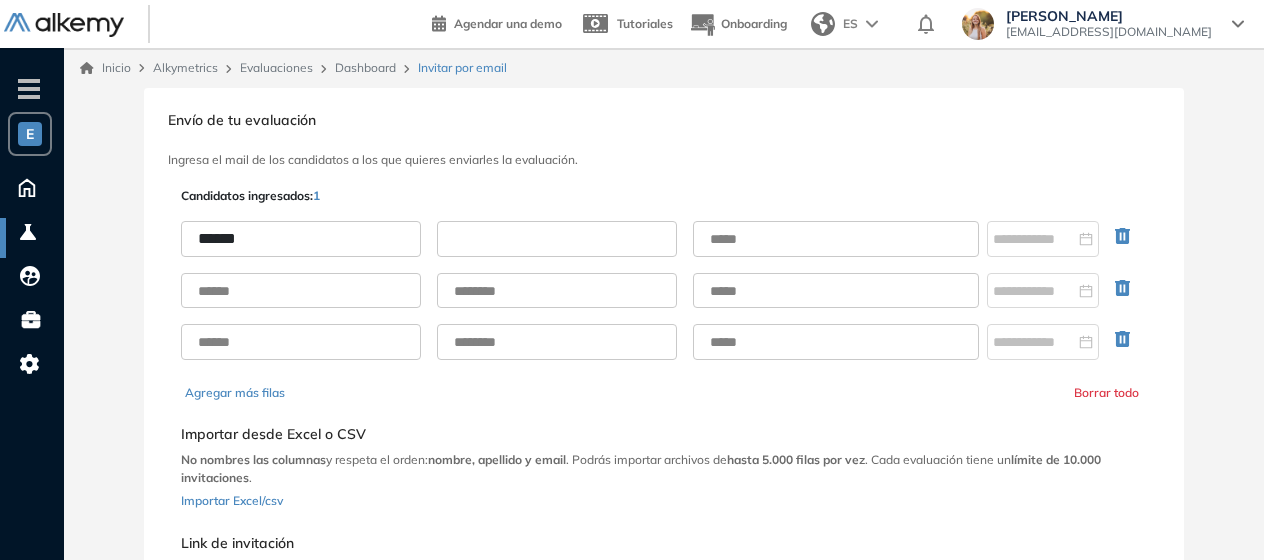 click at bounding box center [557, 239] 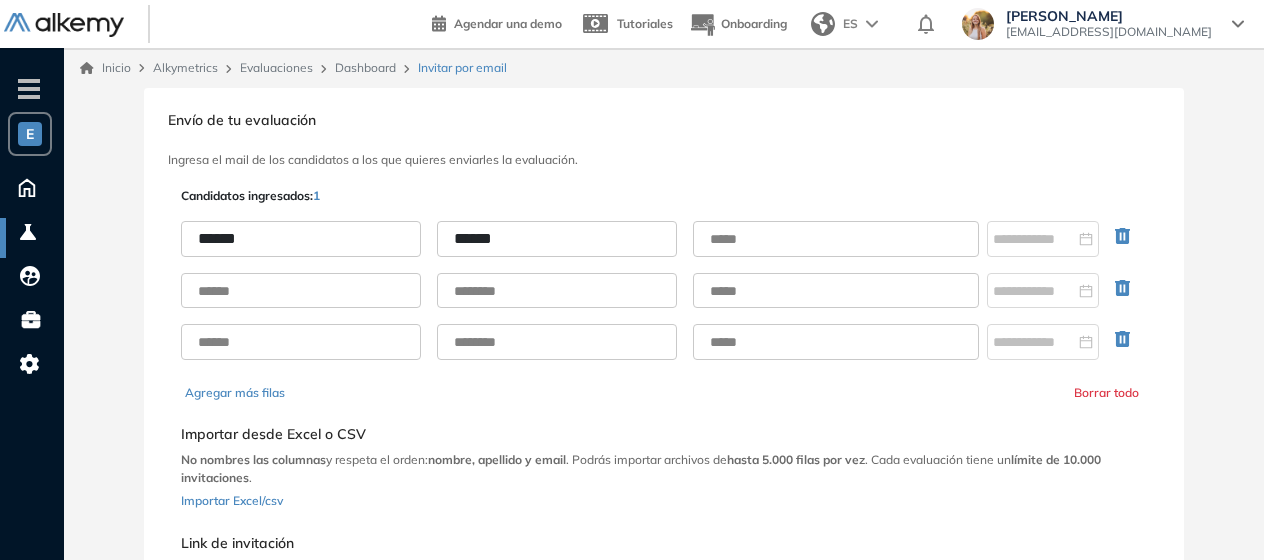 type on "******" 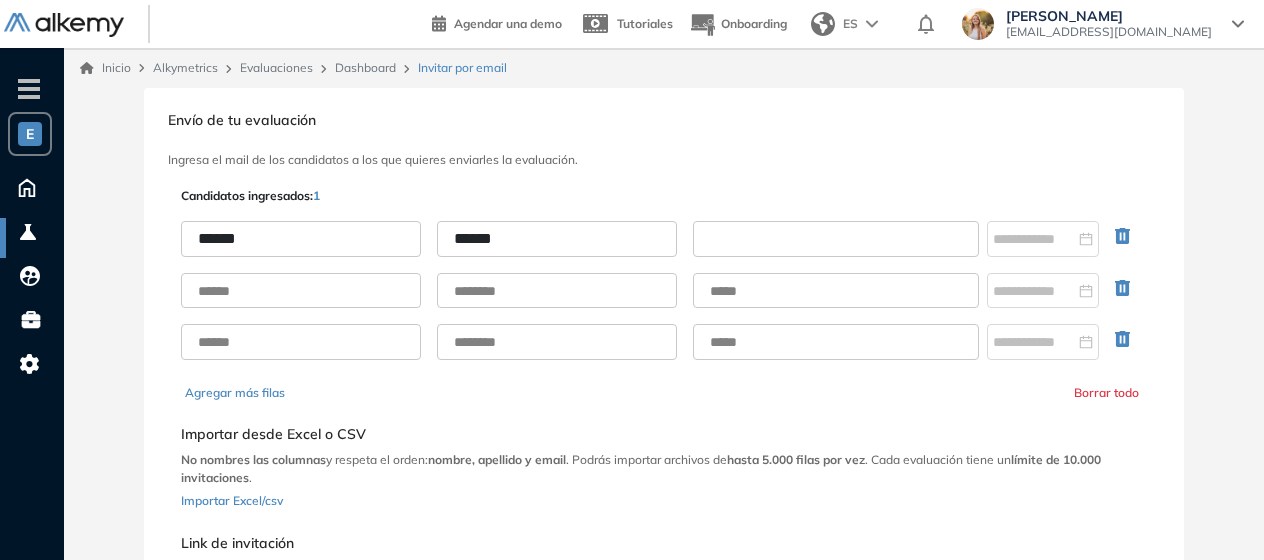 click at bounding box center (836, 239) 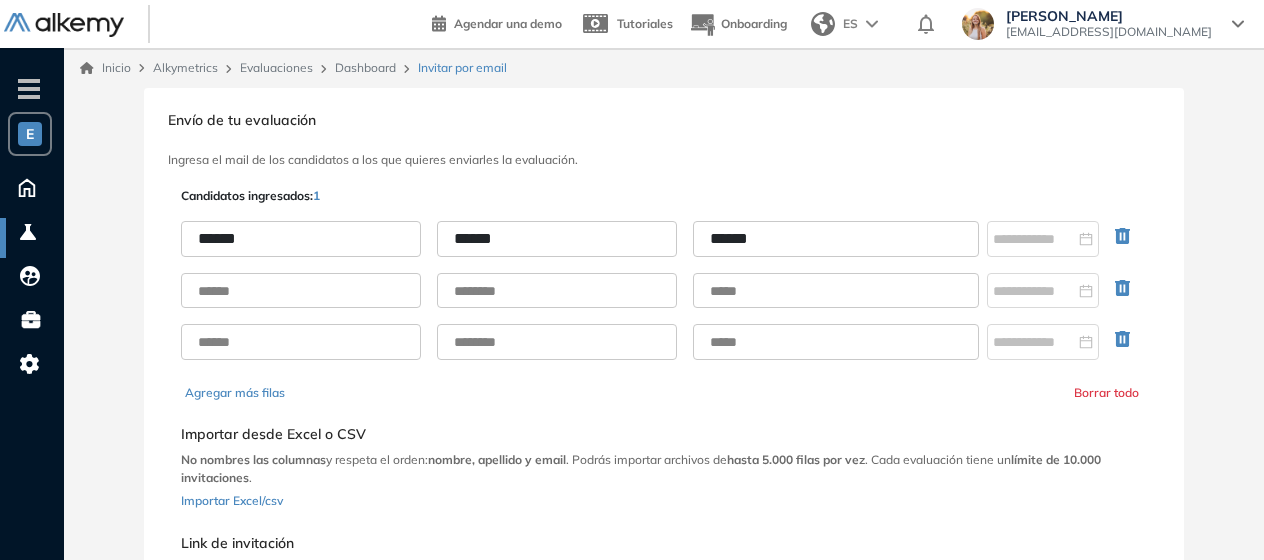 drag, startPoint x: 787, startPoint y: 248, endPoint x: 638, endPoint y: 266, distance: 150.08331 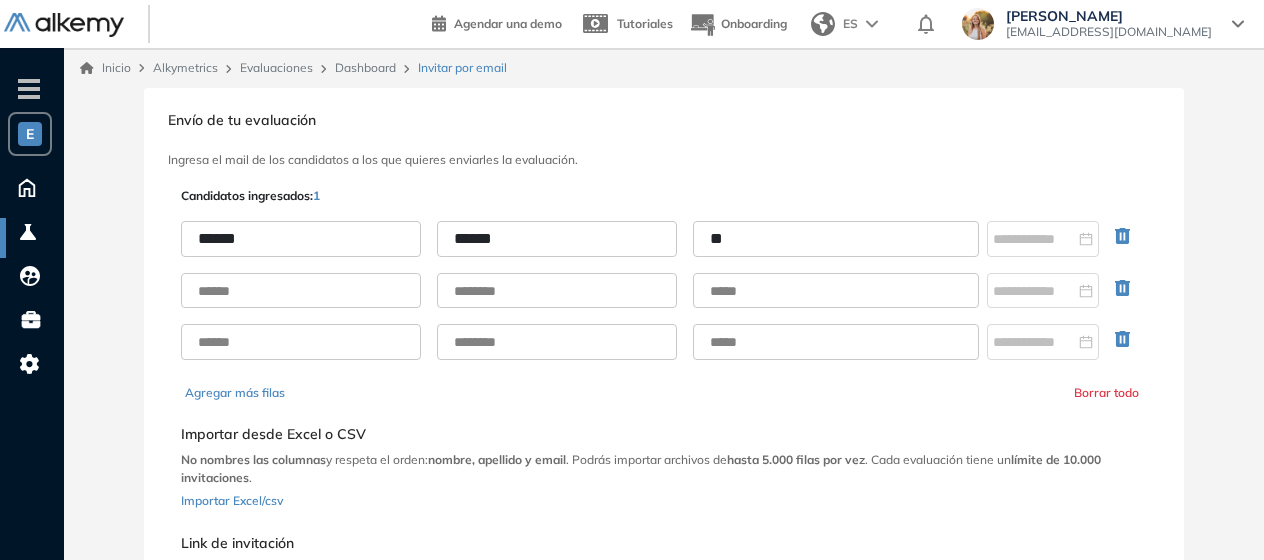 type on "*" 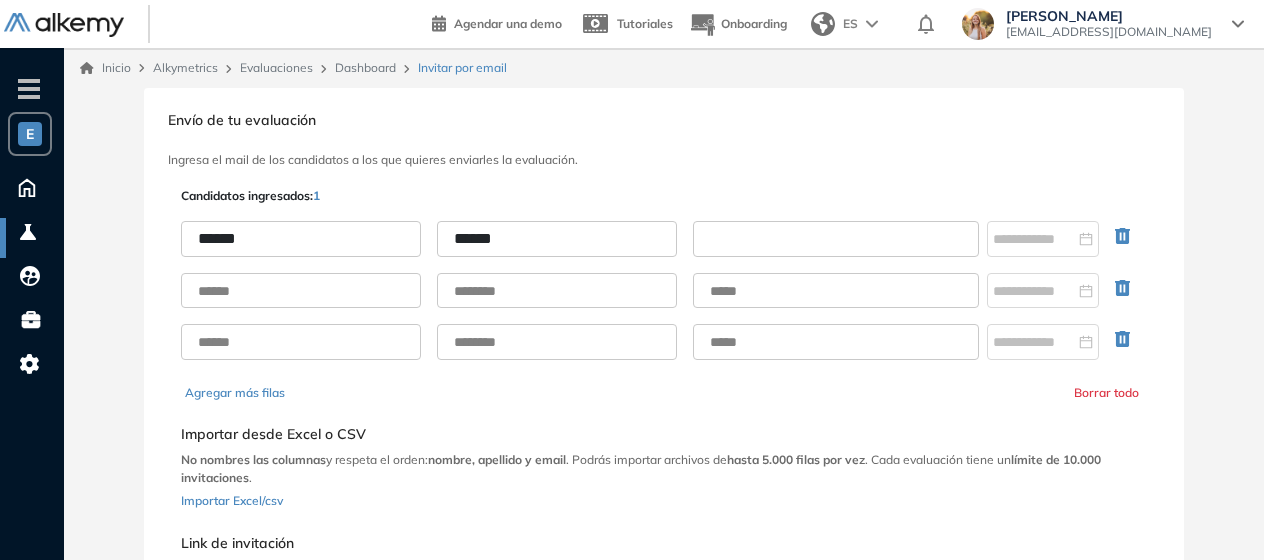 paste on "**********" 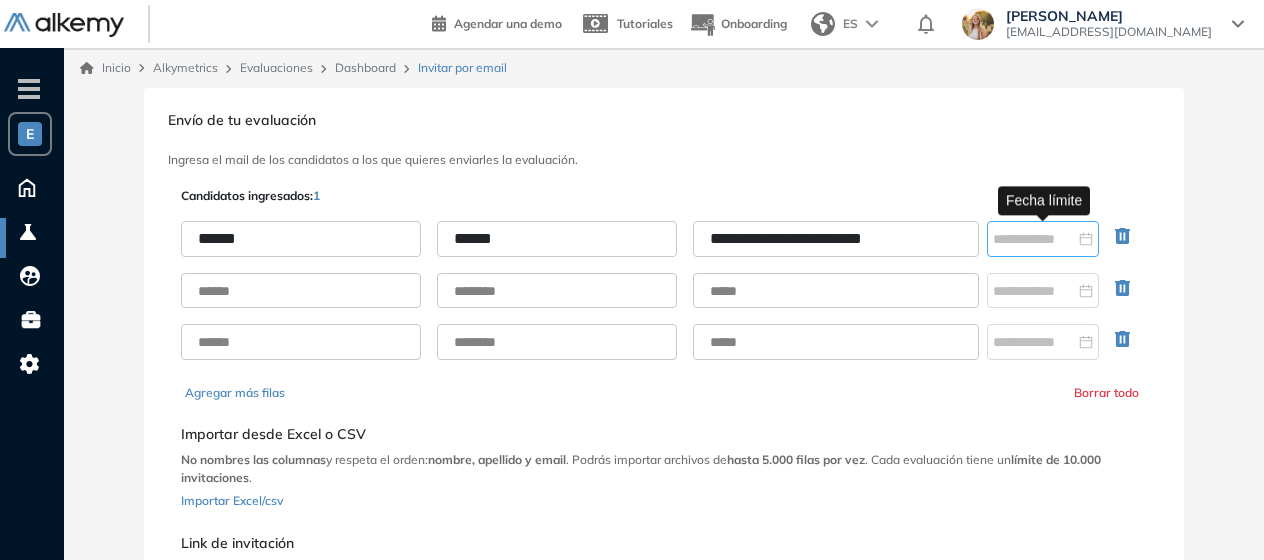 type on "**********" 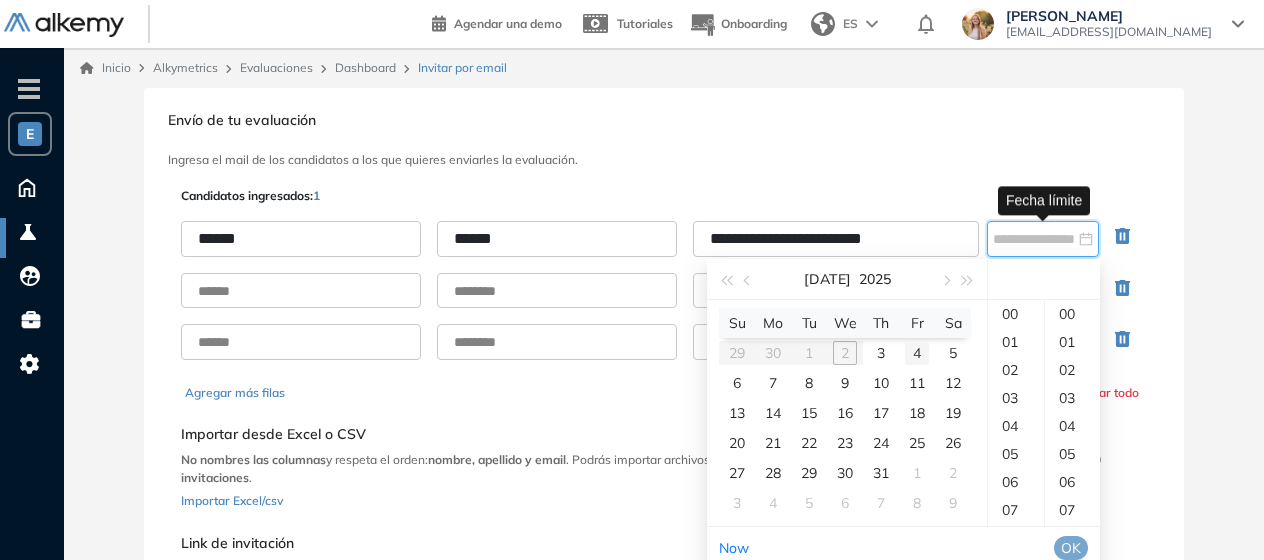 click on "4" at bounding box center (917, 353) 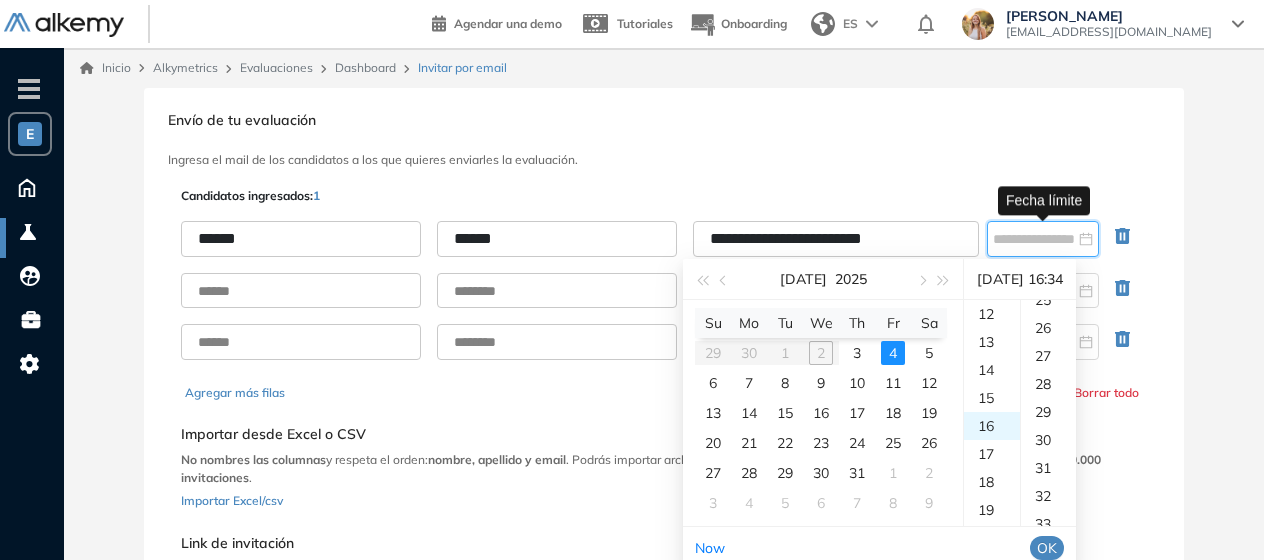 scroll, scrollTop: 448, scrollLeft: 0, axis: vertical 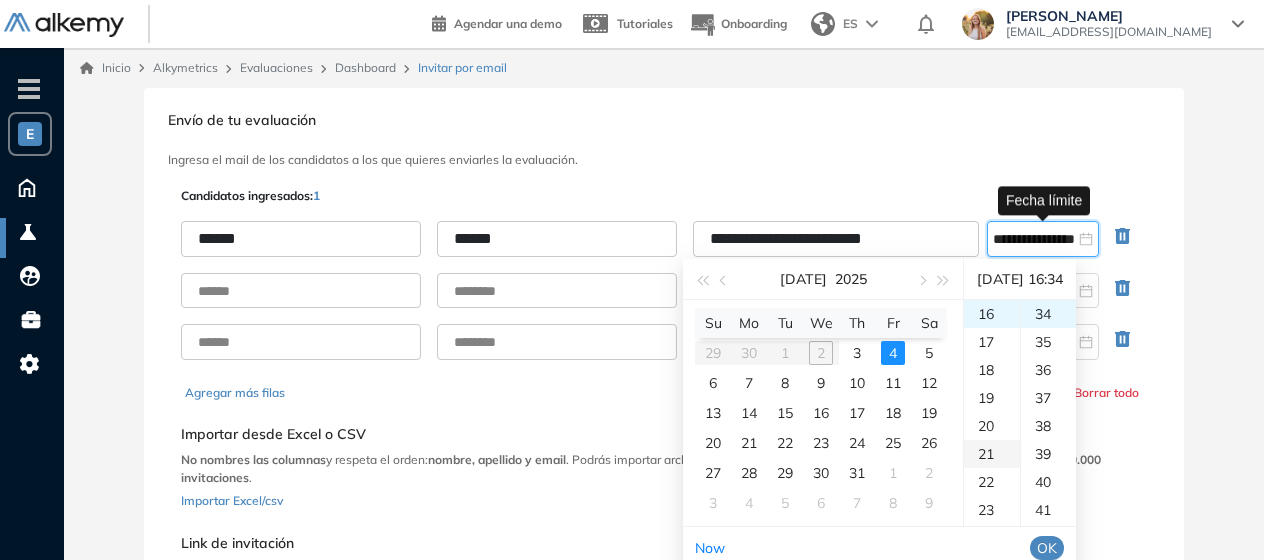 click on "21" at bounding box center [992, 454] 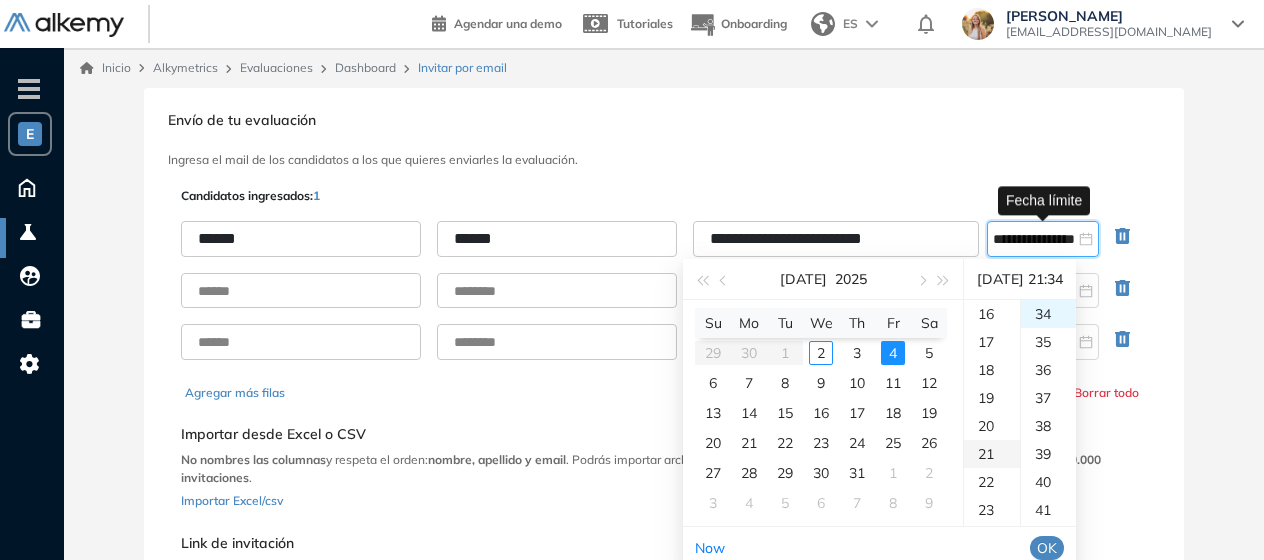 scroll, scrollTop: 588, scrollLeft: 0, axis: vertical 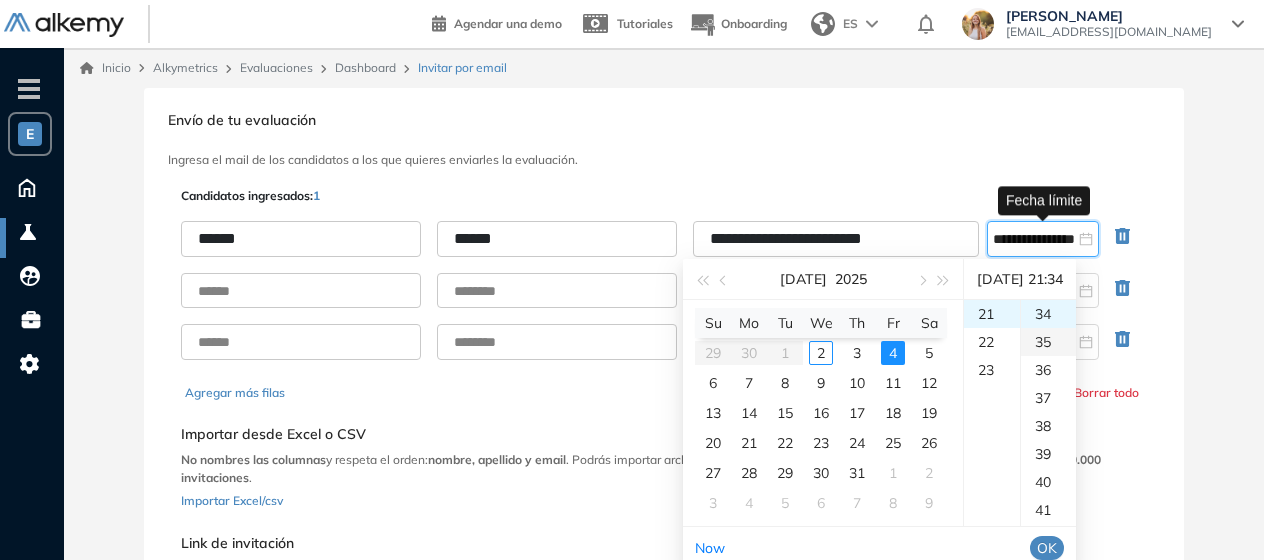 click on "35" at bounding box center (1048, 342) 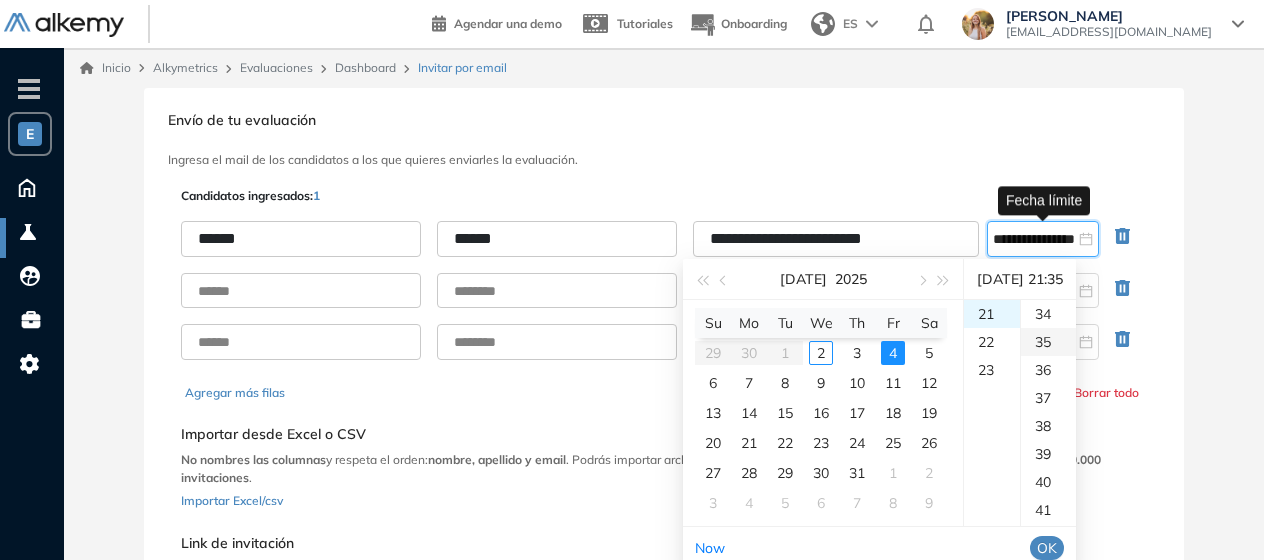 scroll, scrollTop: 980, scrollLeft: 0, axis: vertical 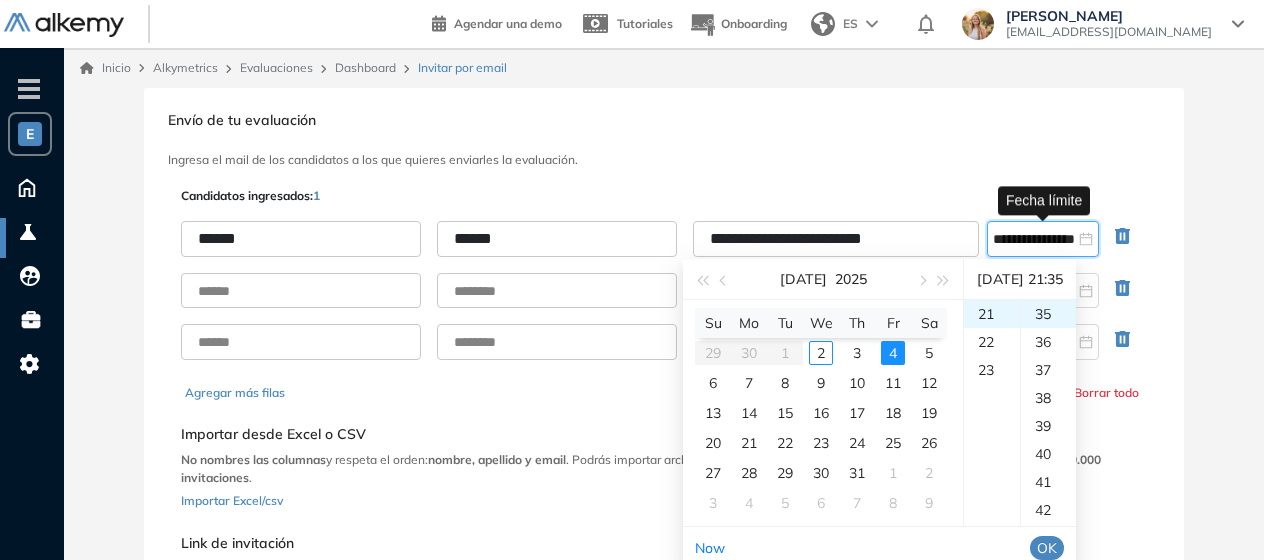 click on "OK" at bounding box center (1047, 548) 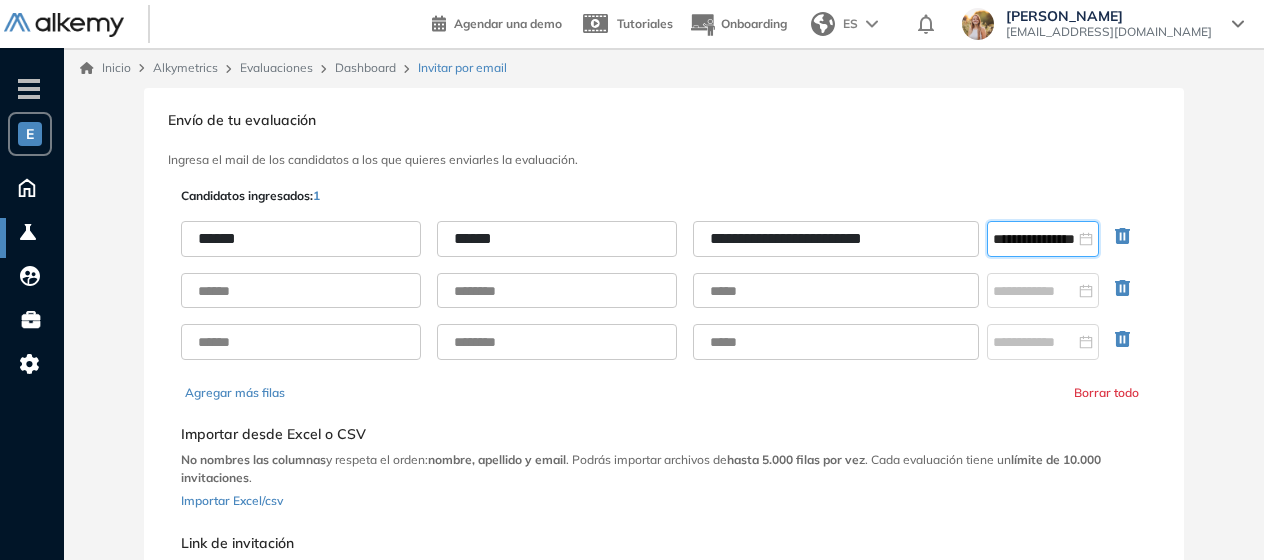scroll, scrollTop: 229, scrollLeft: 0, axis: vertical 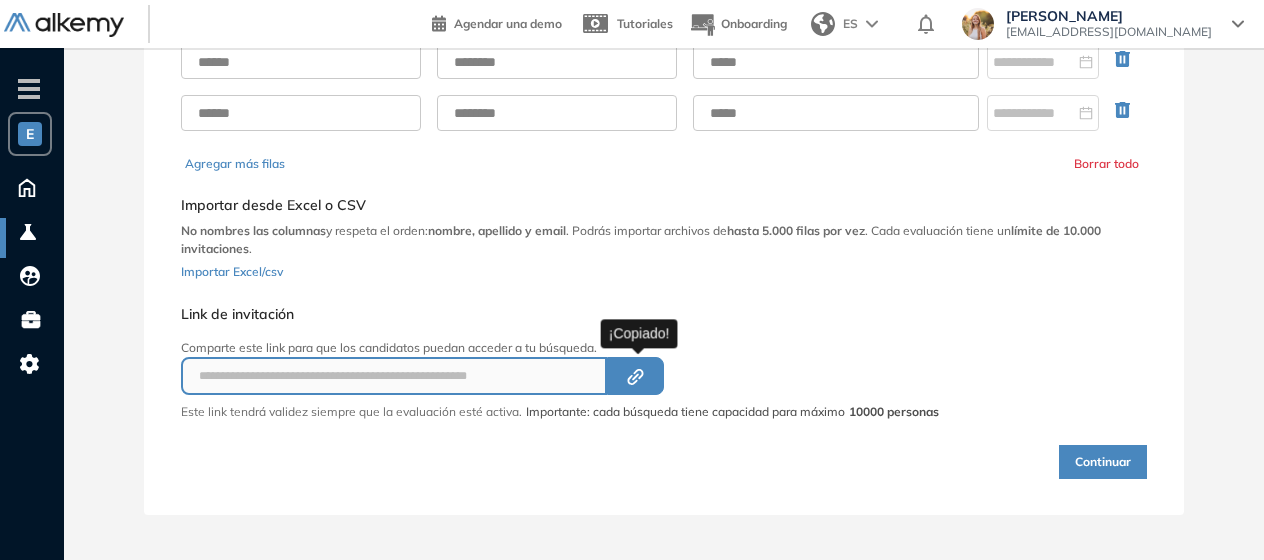click on "Created by potrace 1.16, written by [PERSON_NAME] [DATE]-[DATE]" 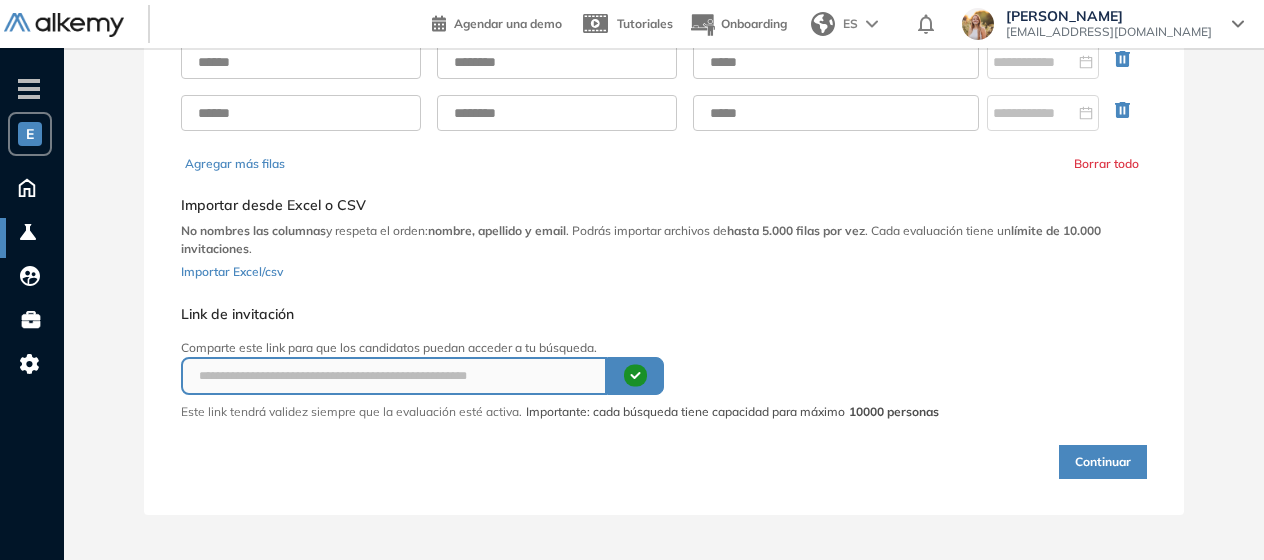 click on "Continuar" at bounding box center (1103, 462) 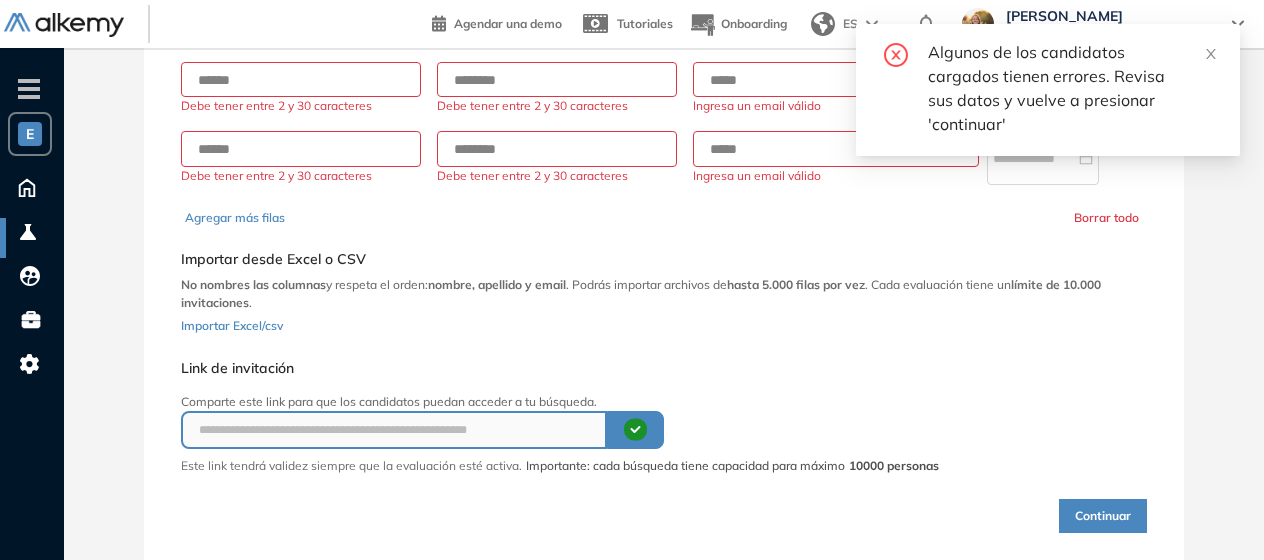 scroll, scrollTop: 0, scrollLeft: 0, axis: both 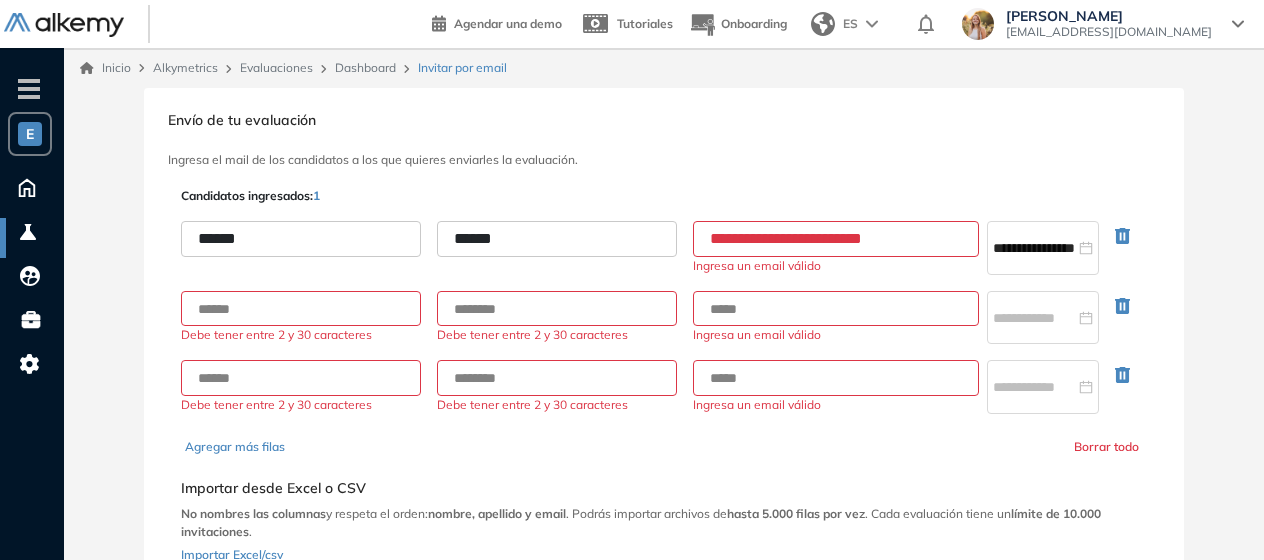 click on "**********" at bounding box center (836, 239) 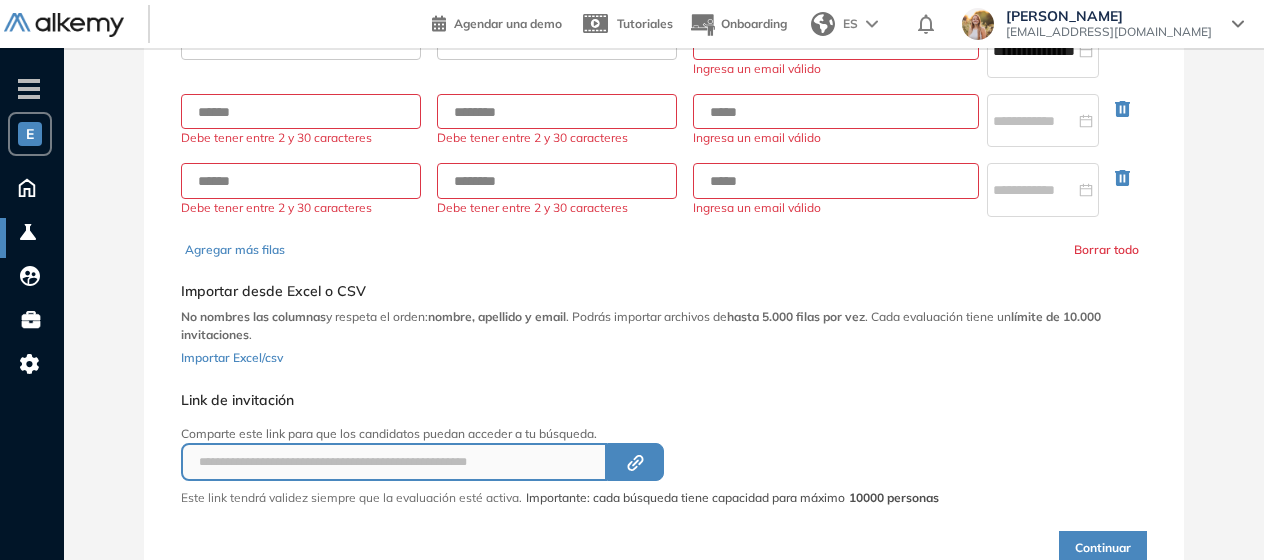 scroll, scrollTop: 202, scrollLeft: 0, axis: vertical 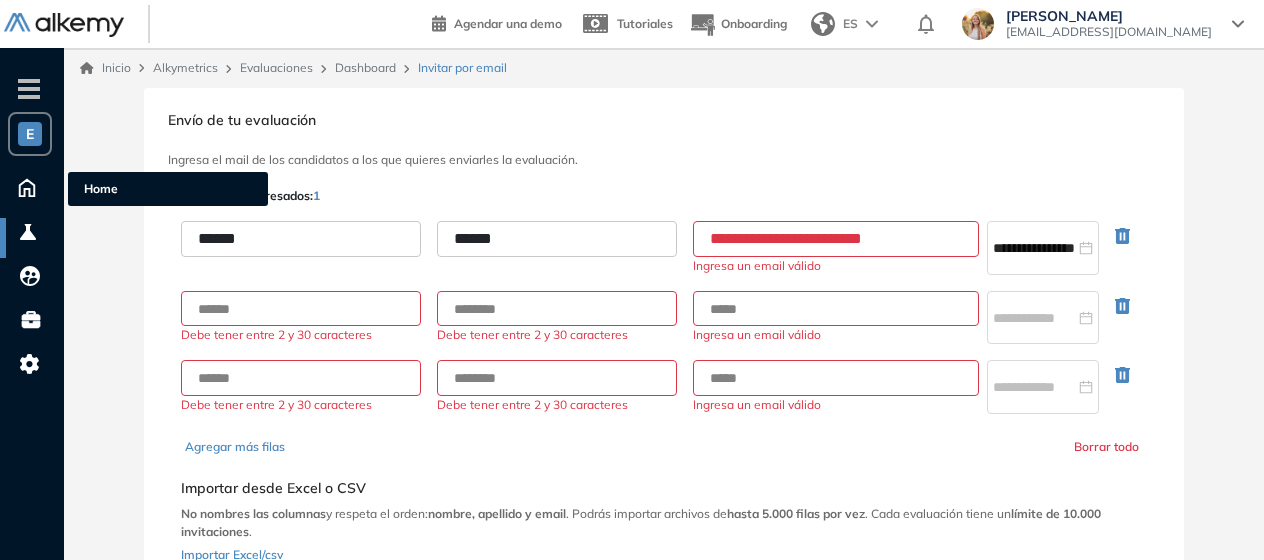 click 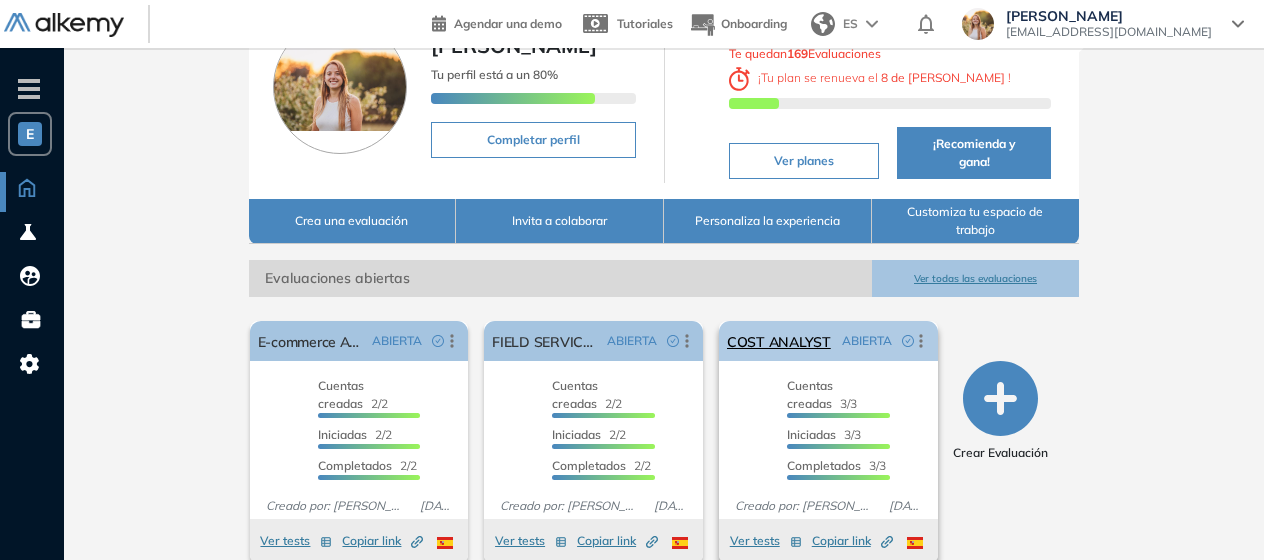 scroll, scrollTop: 138, scrollLeft: 0, axis: vertical 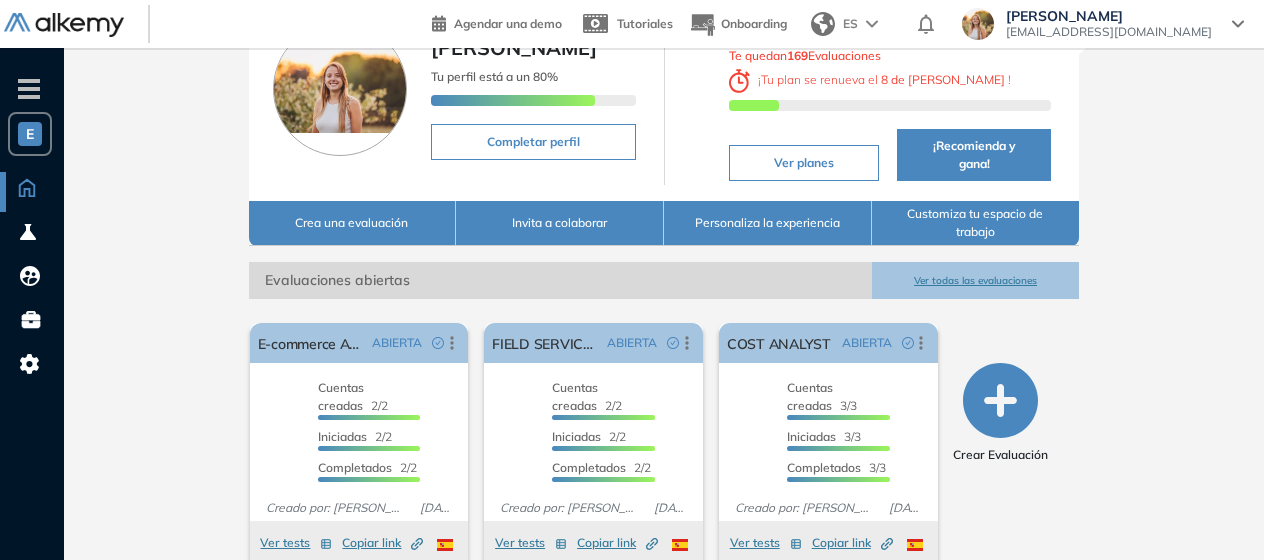 click on "Ver todas las evaluaciones" at bounding box center (976, 280) 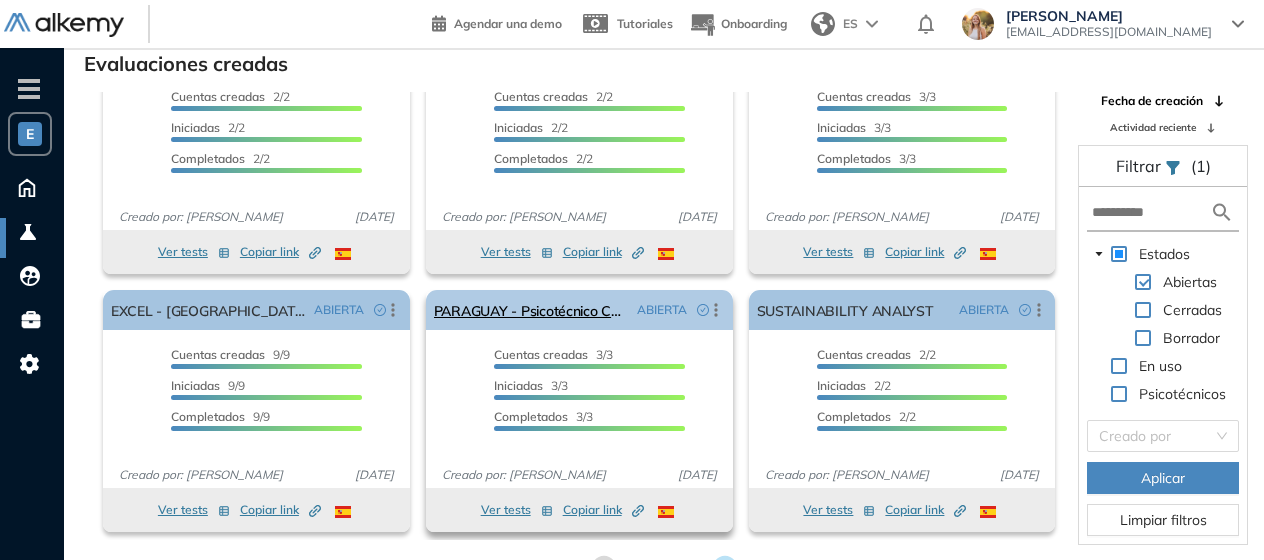scroll, scrollTop: 0, scrollLeft: 0, axis: both 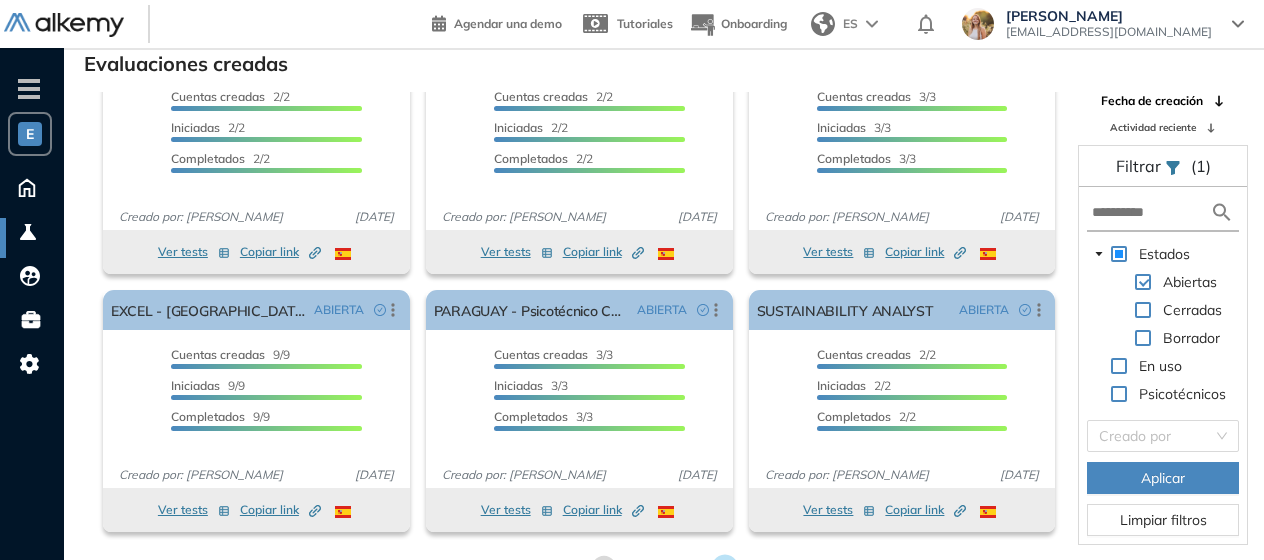 click 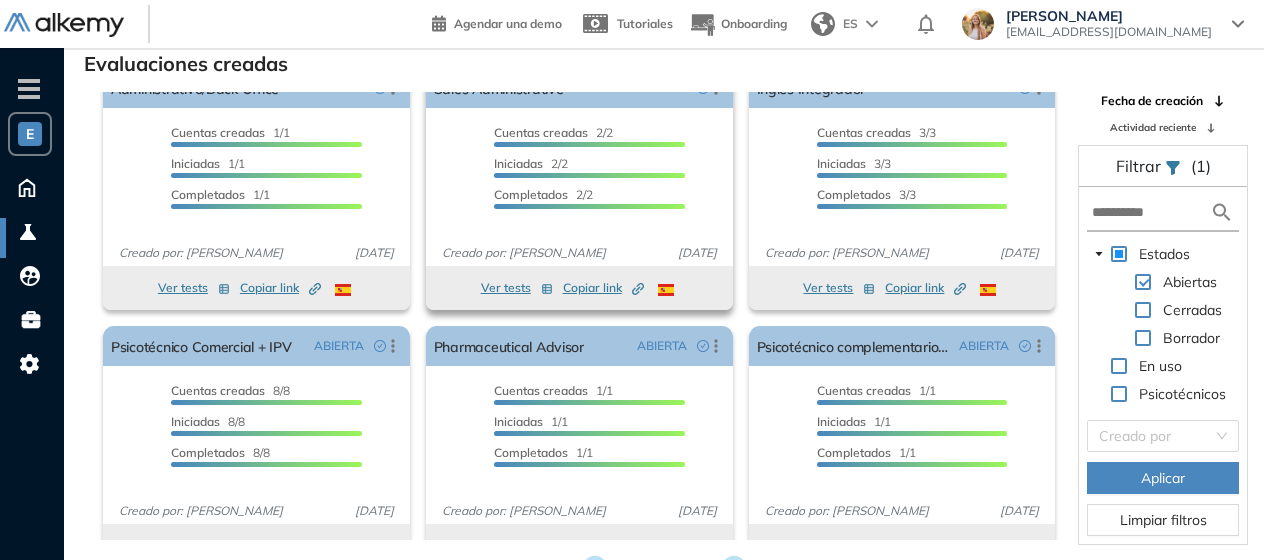 scroll, scrollTop: 0, scrollLeft: 0, axis: both 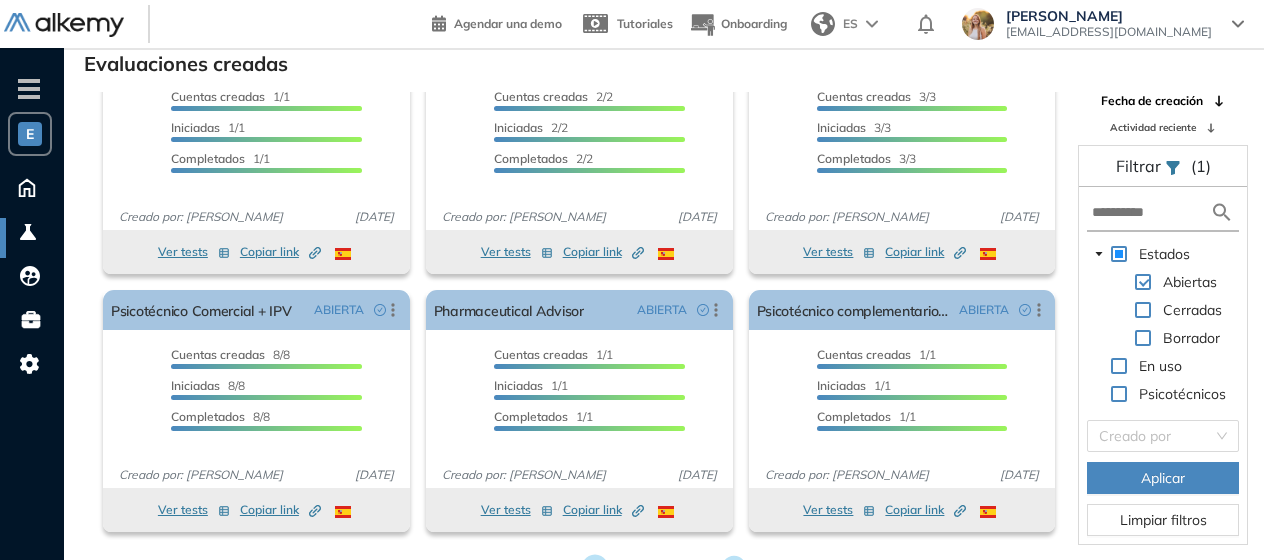 click 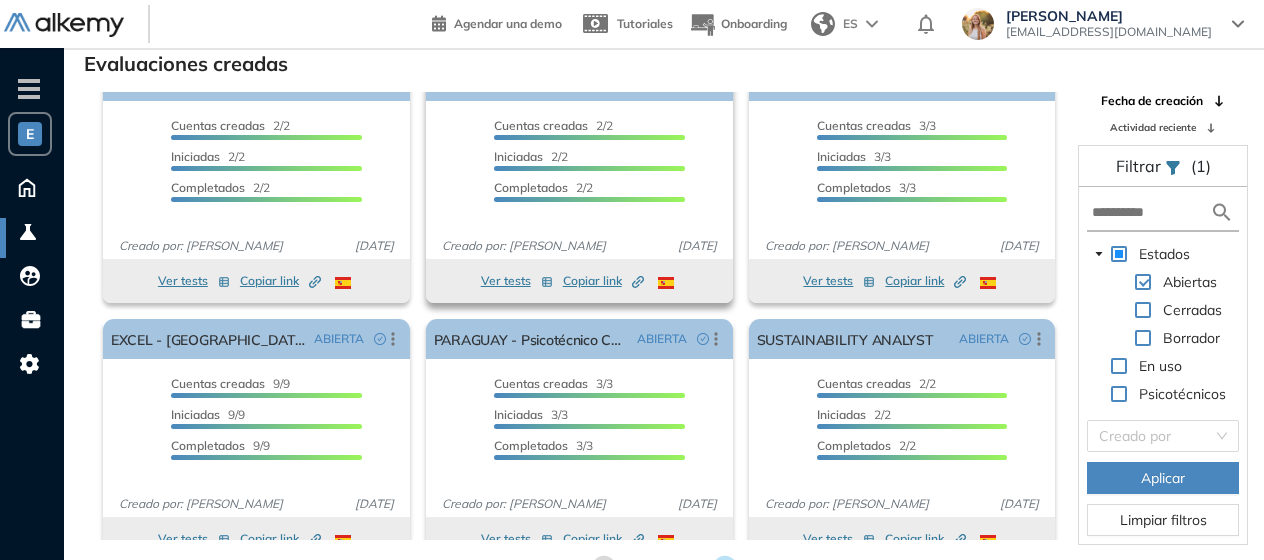 scroll, scrollTop: 68, scrollLeft: 0, axis: vertical 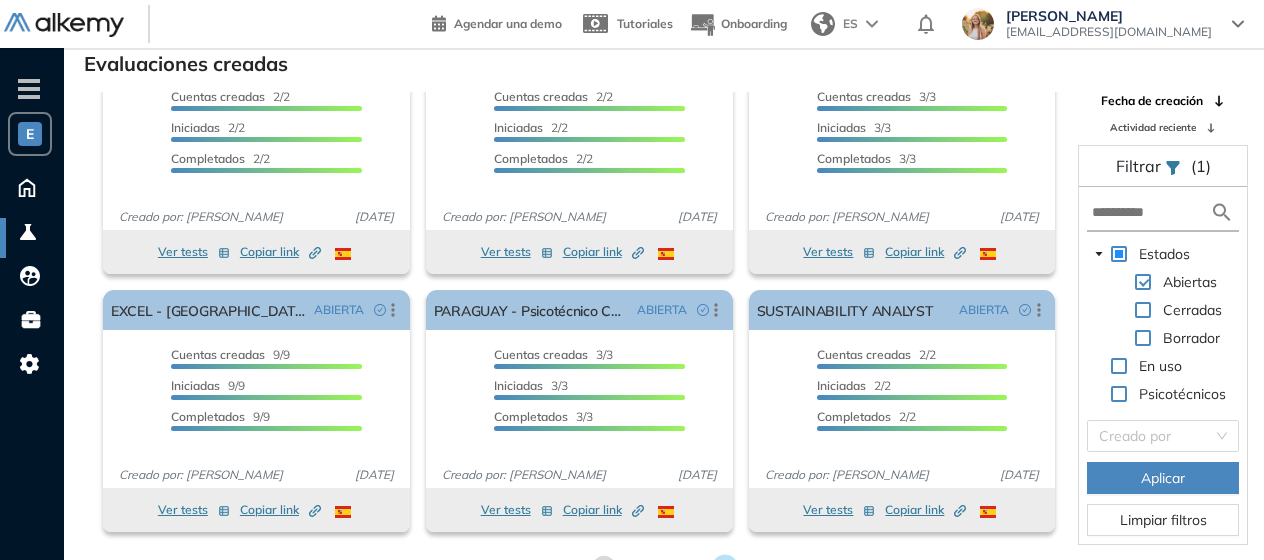 click 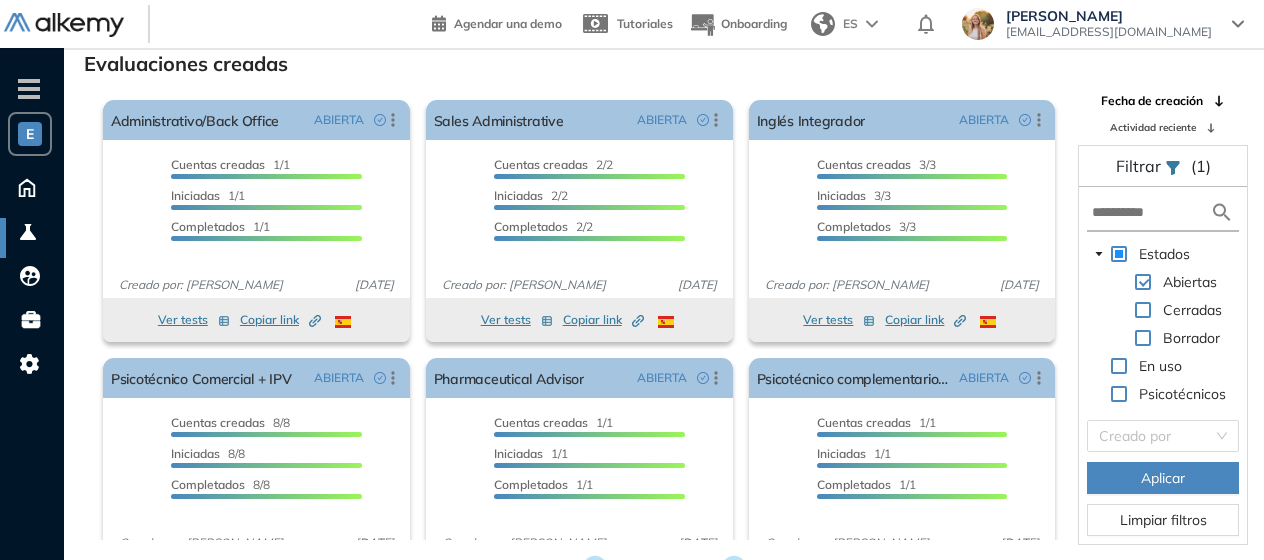 scroll, scrollTop: 68, scrollLeft: 0, axis: vertical 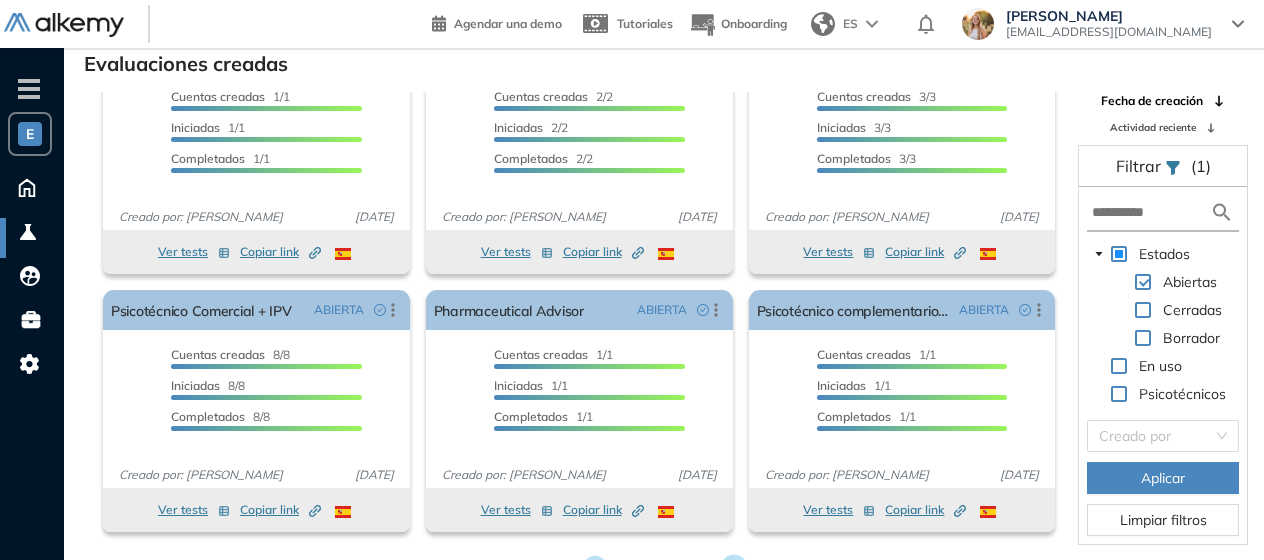click 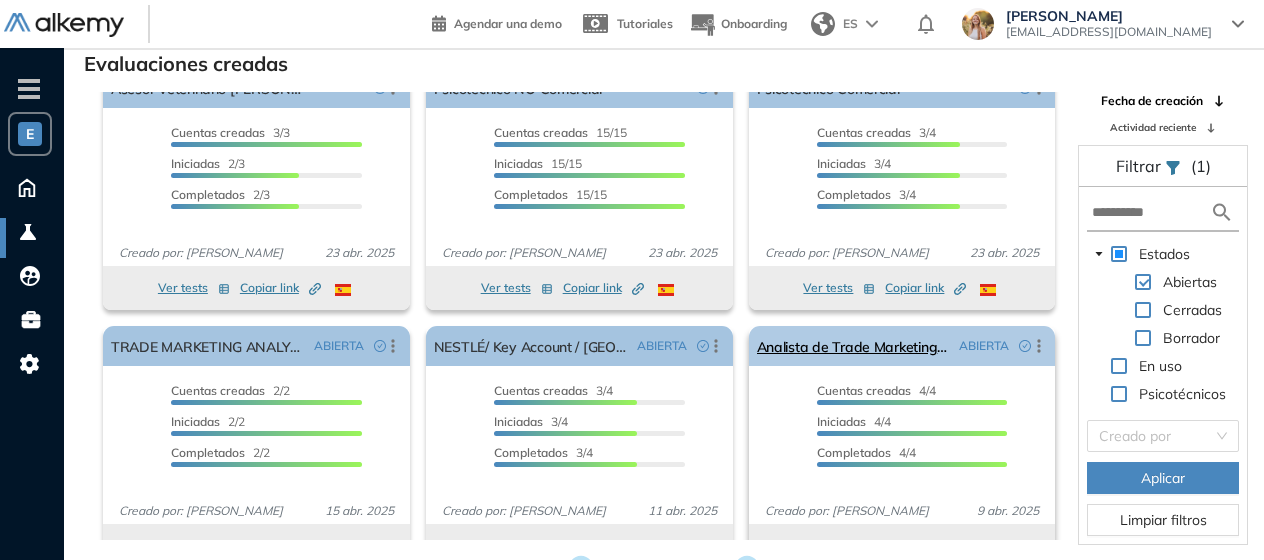 scroll, scrollTop: 0, scrollLeft: 0, axis: both 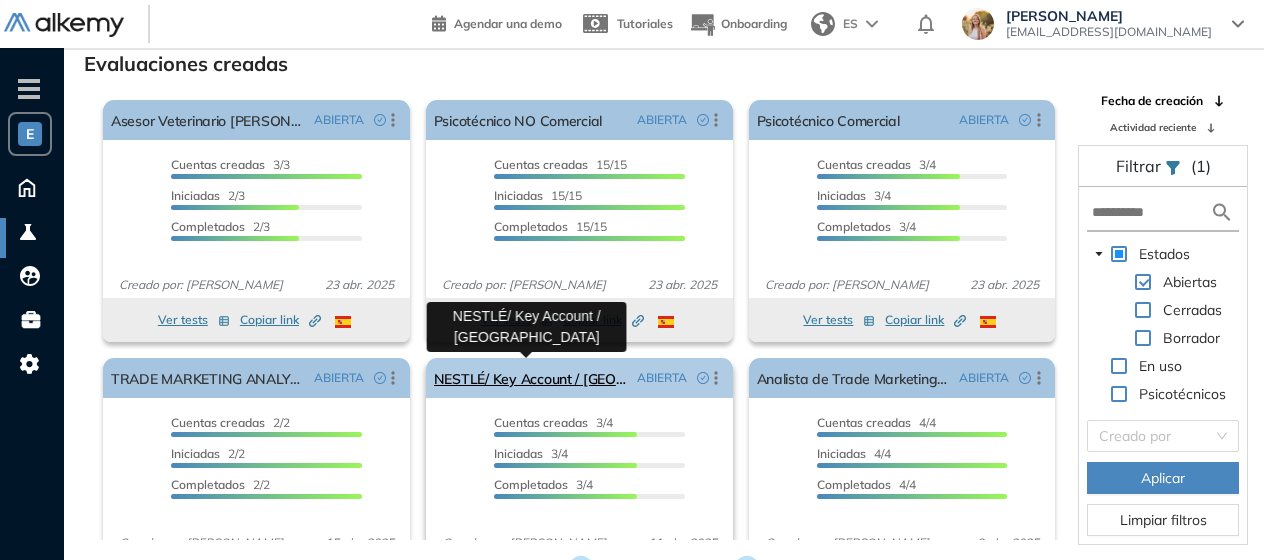 click on "NESTLÉ/ Key Account / [GEOGRAPHIC_DATA]" at bounding box center [531, 378] 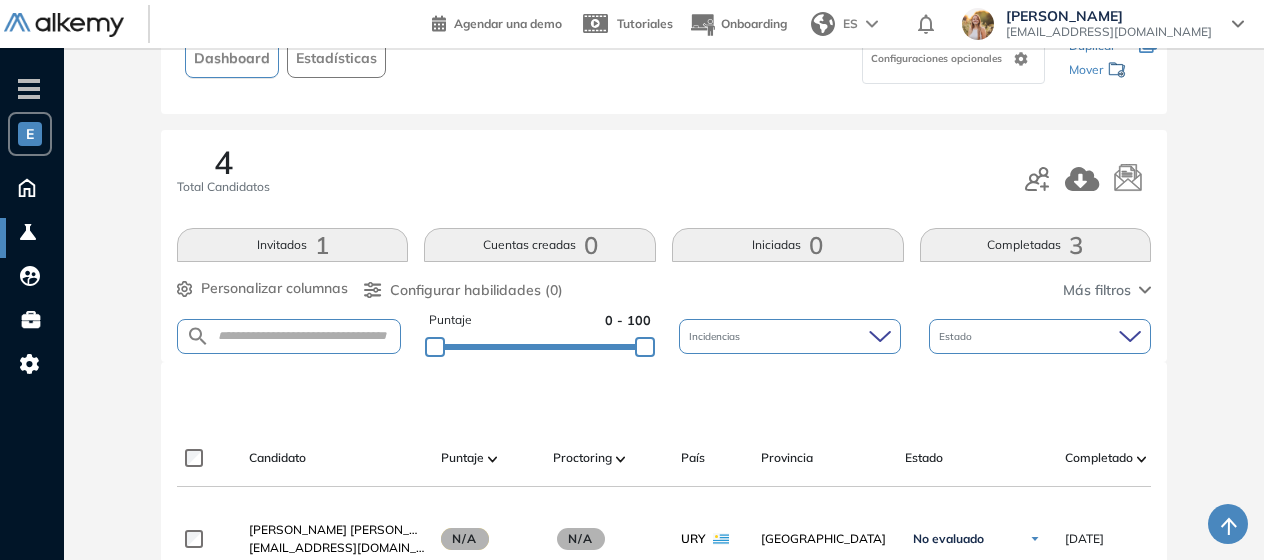 scroll, scrollTop: 172, scrollLeft: 0, axis: vertical 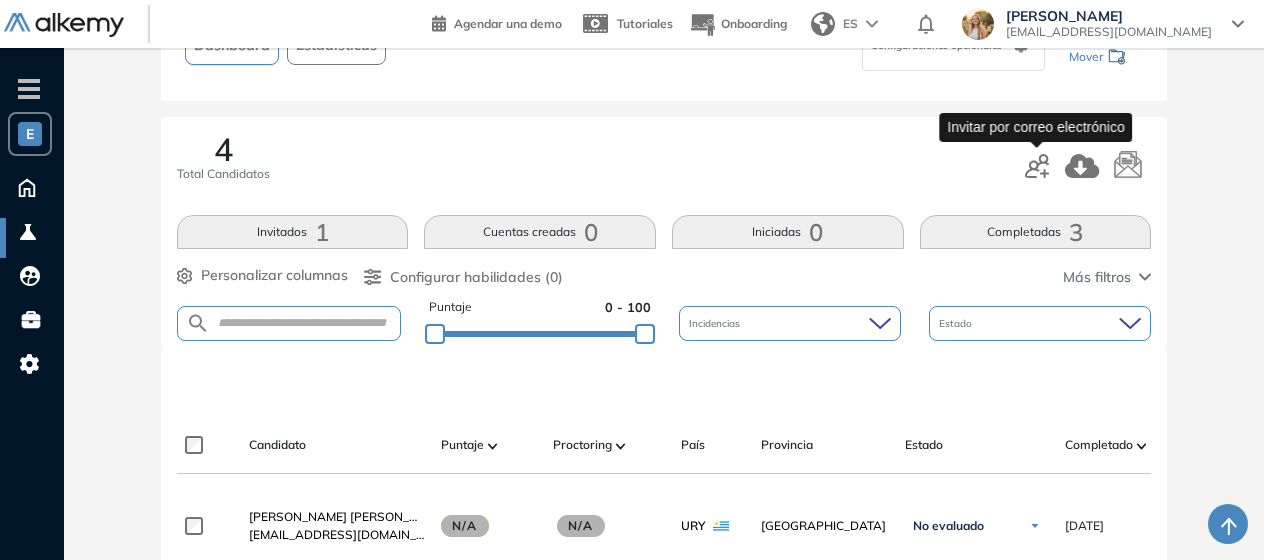click 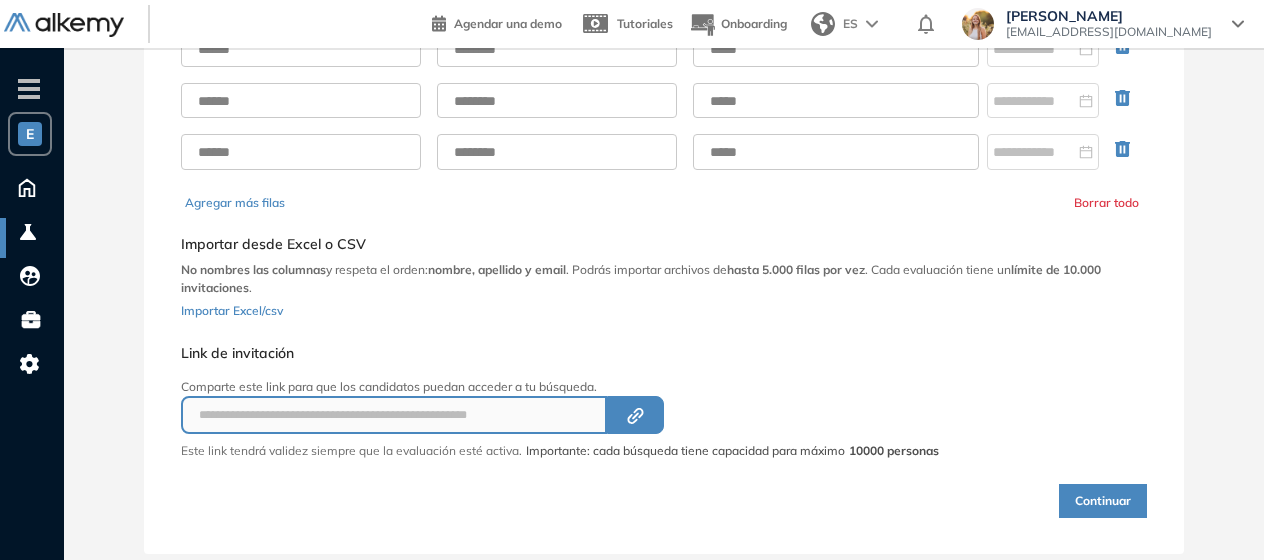 scroll, scrollTop: 0, scrollLeft: 0, axis: both 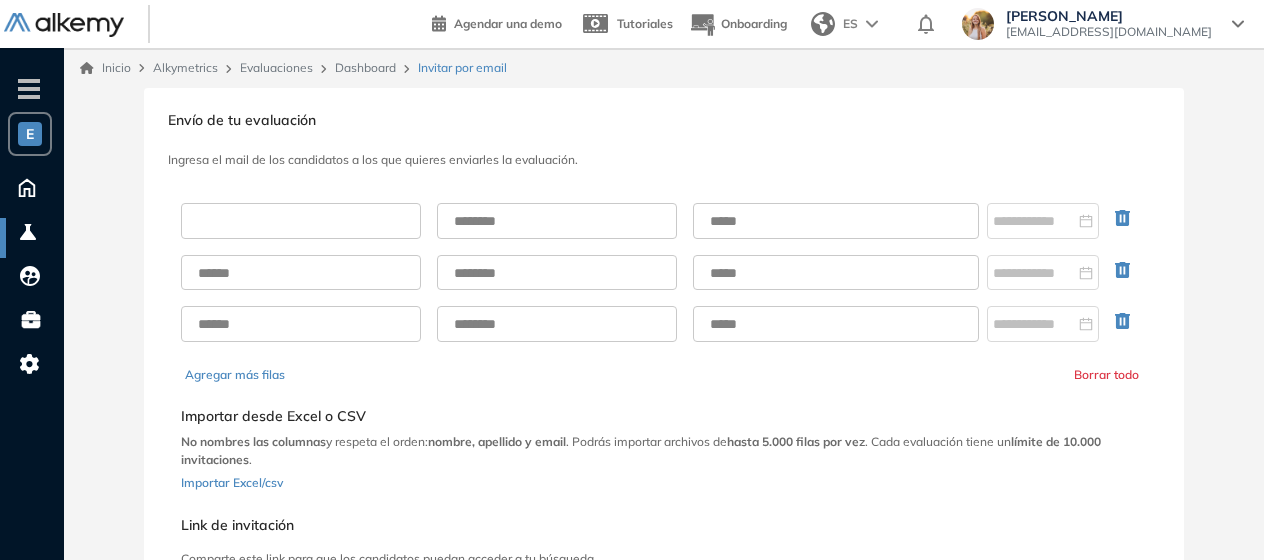 click at bounding box center [301, 221] 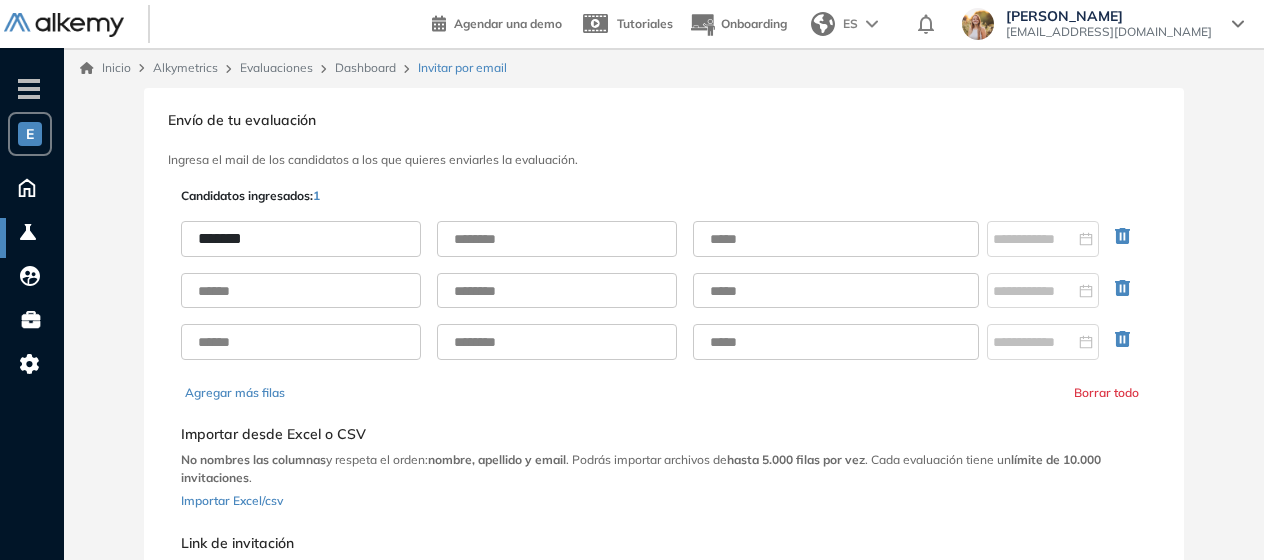 type on "*******" 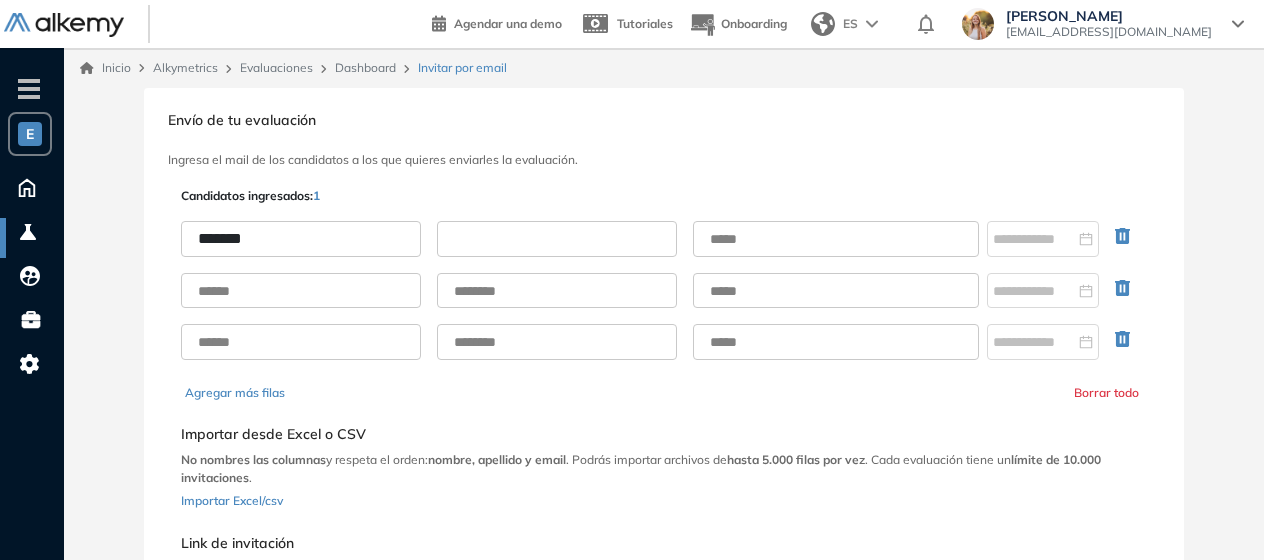 click at bounding box center (557, 239) 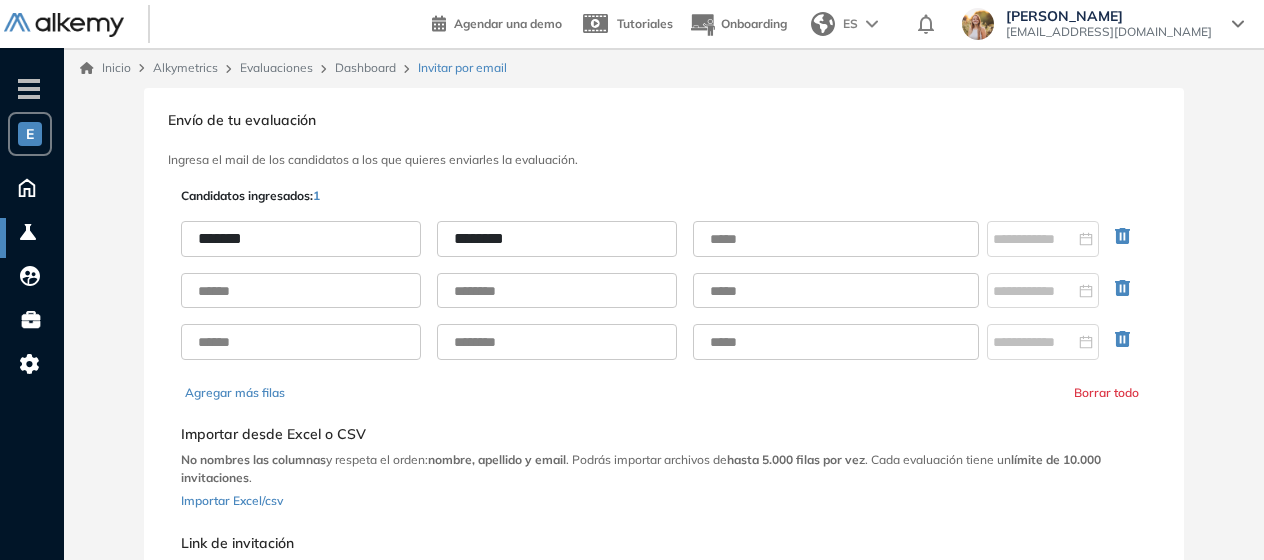 type on "********" 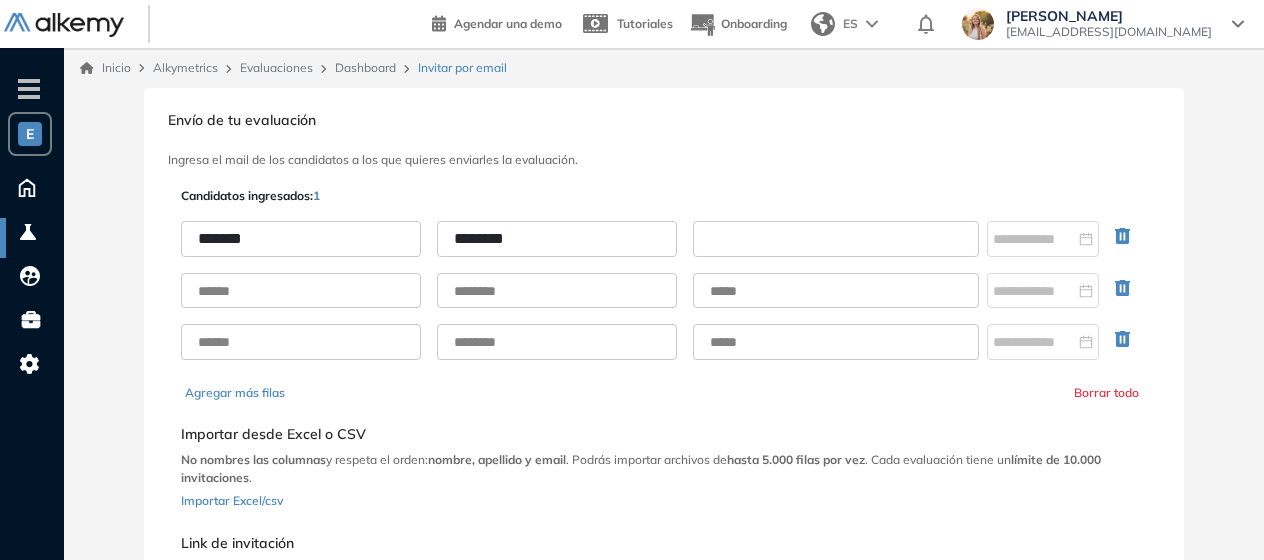 click at bounding box center [836, 239] 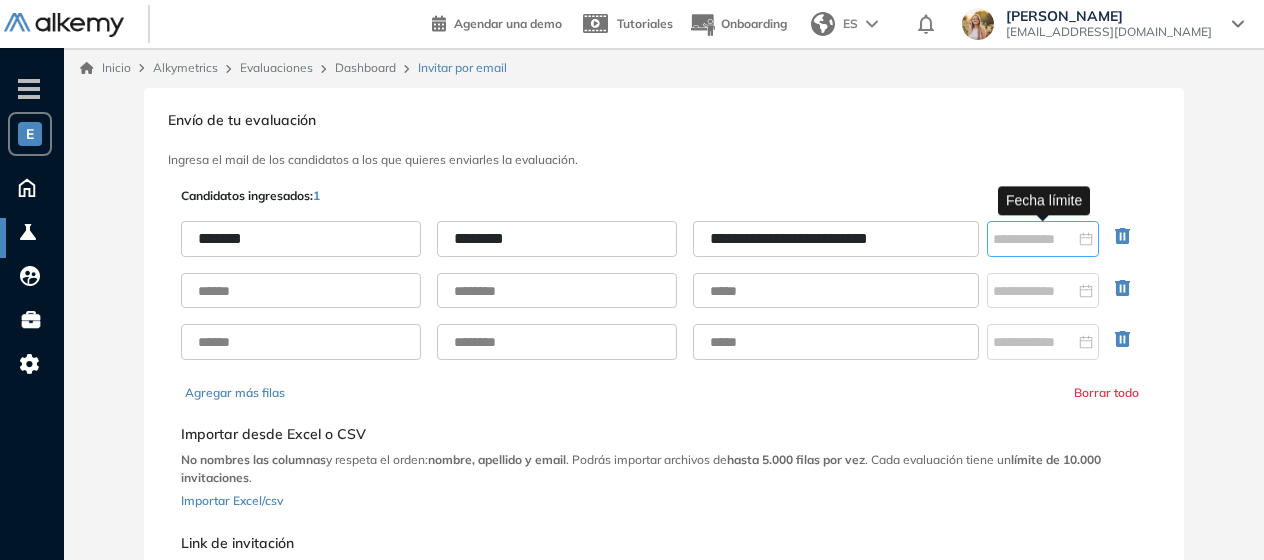 type on "**********" 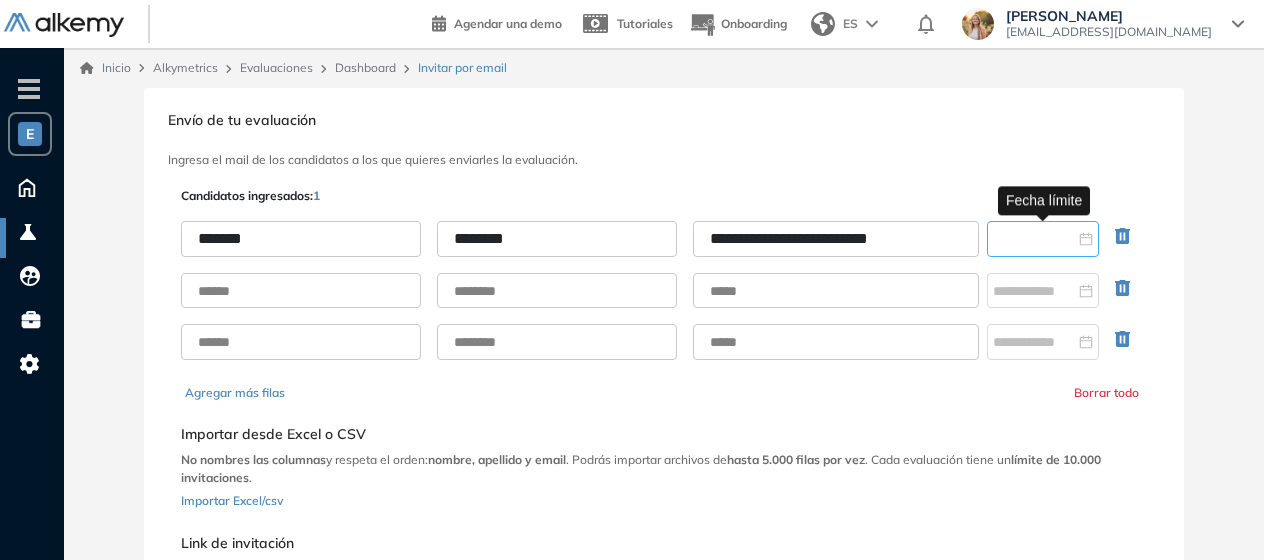 click at bounding box center (1034, 239) 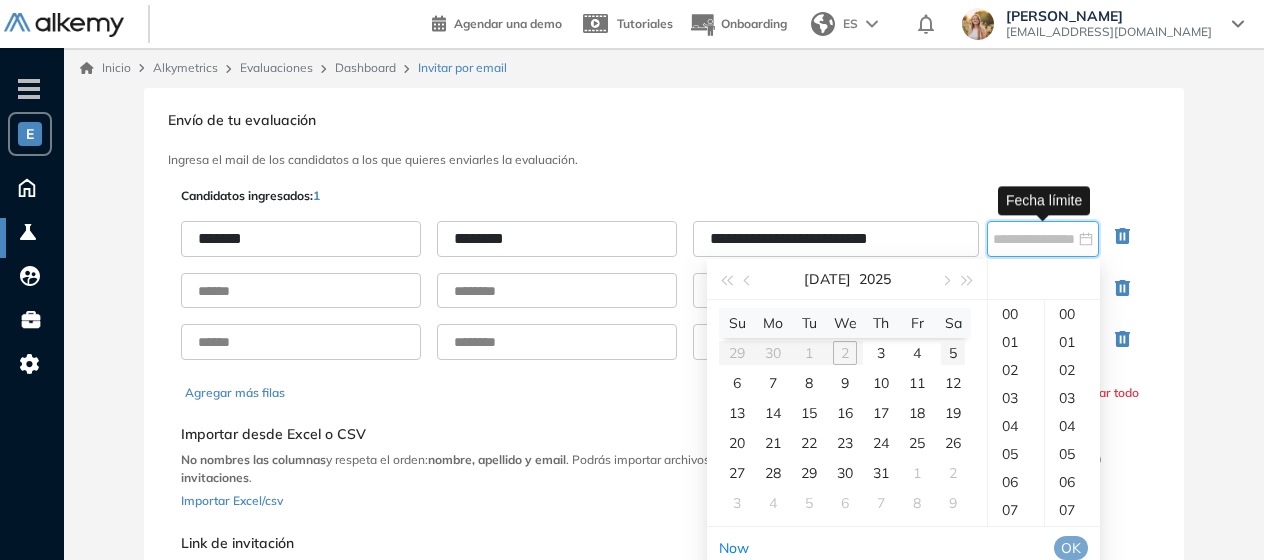 click on "5" at bounding box center (953, 353) 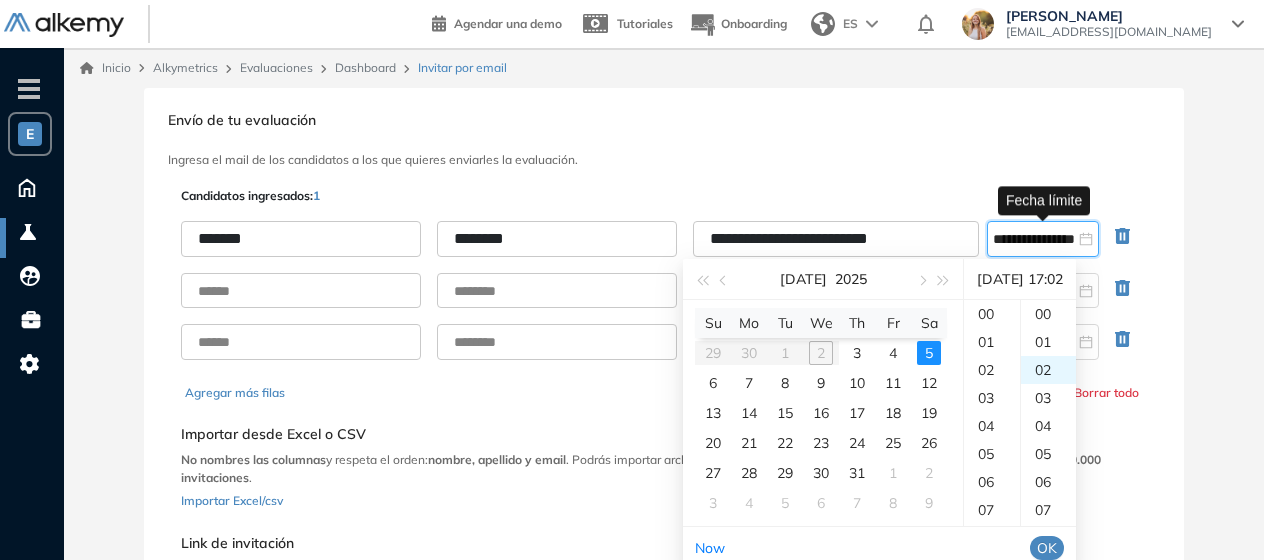 scroll, scrollTop: 476, scrollLeft: 0, axis: vertical 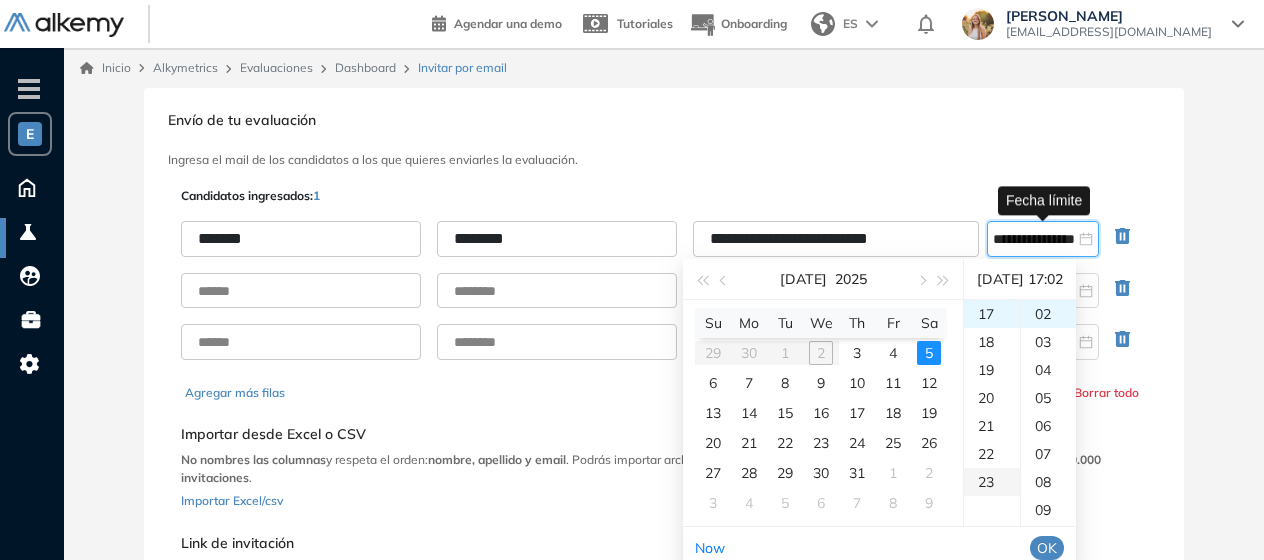 click on "23" at bounding box center [992, 482] 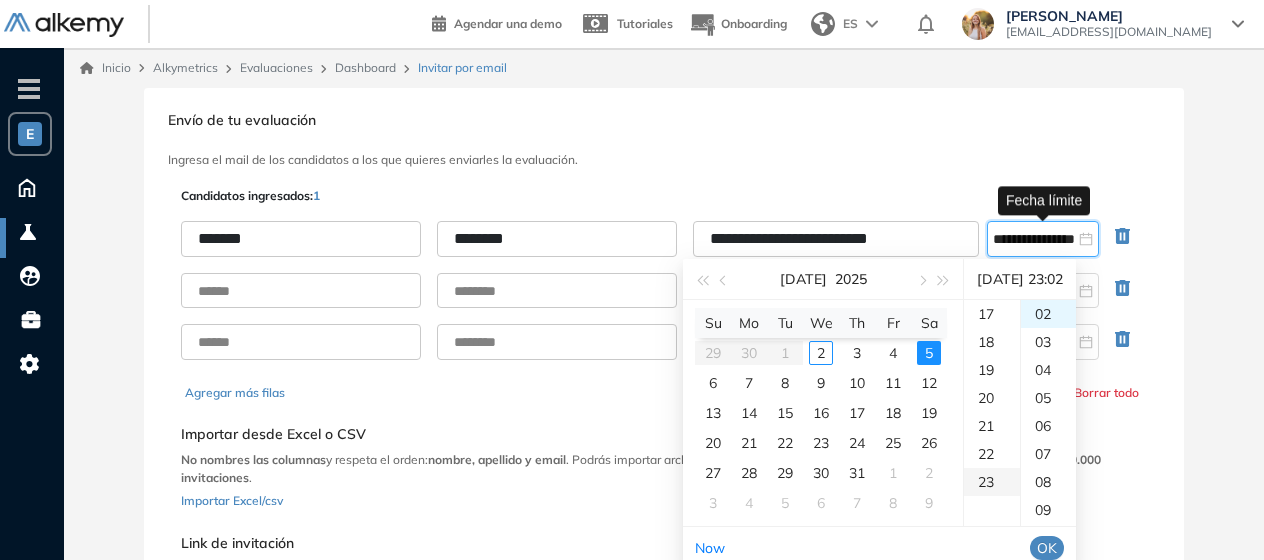 scroll, scrollTop: 644, scrollLeft: 0, axis: vertical 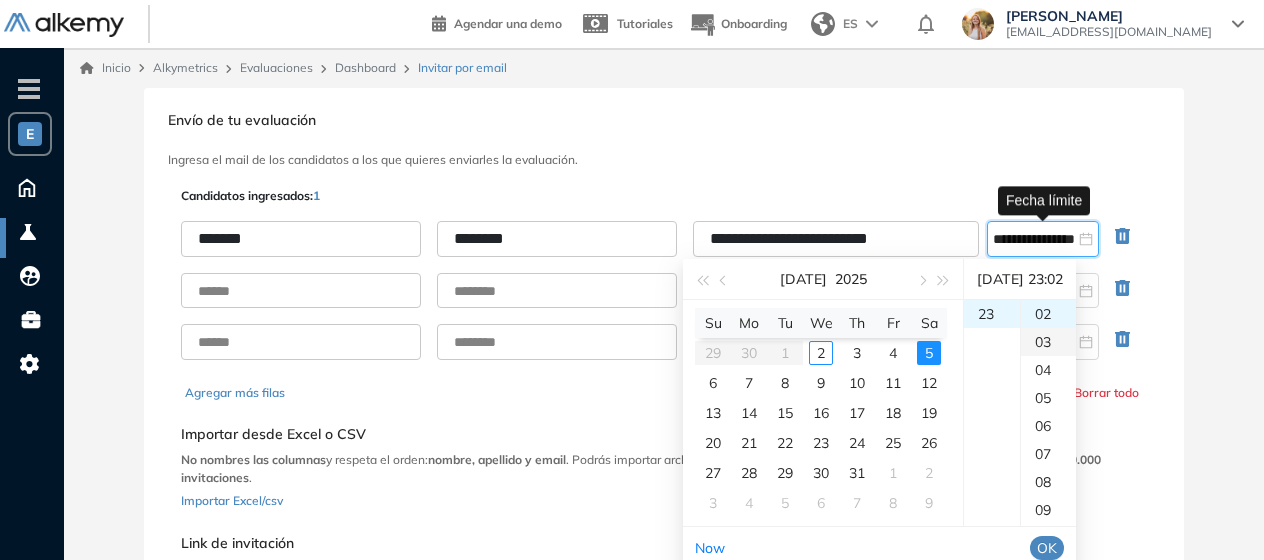 click on "03" at bounding box center [1048, 342] 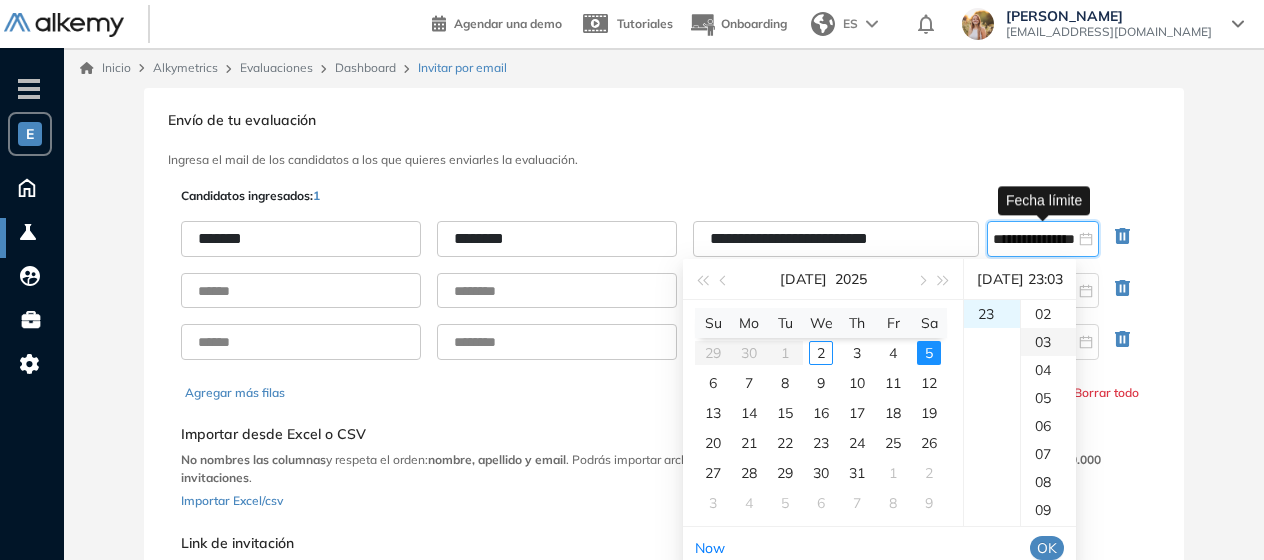 scroll, scrollTop: 84, scrollLeft: 0, axis: vertical 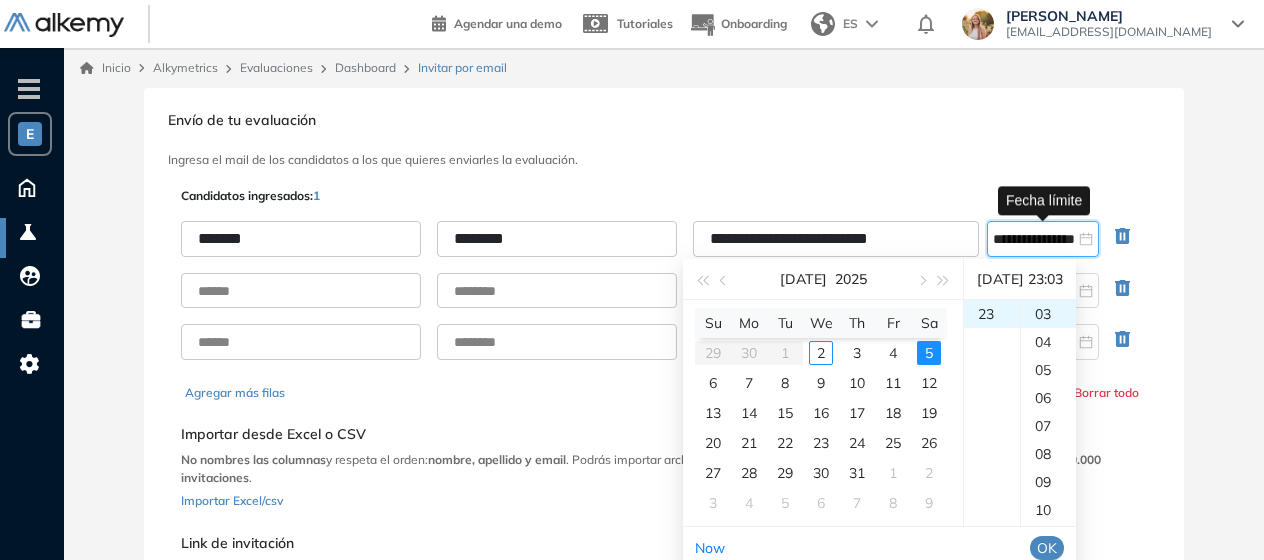 click on "OK" at bounding box center [1047, 548] 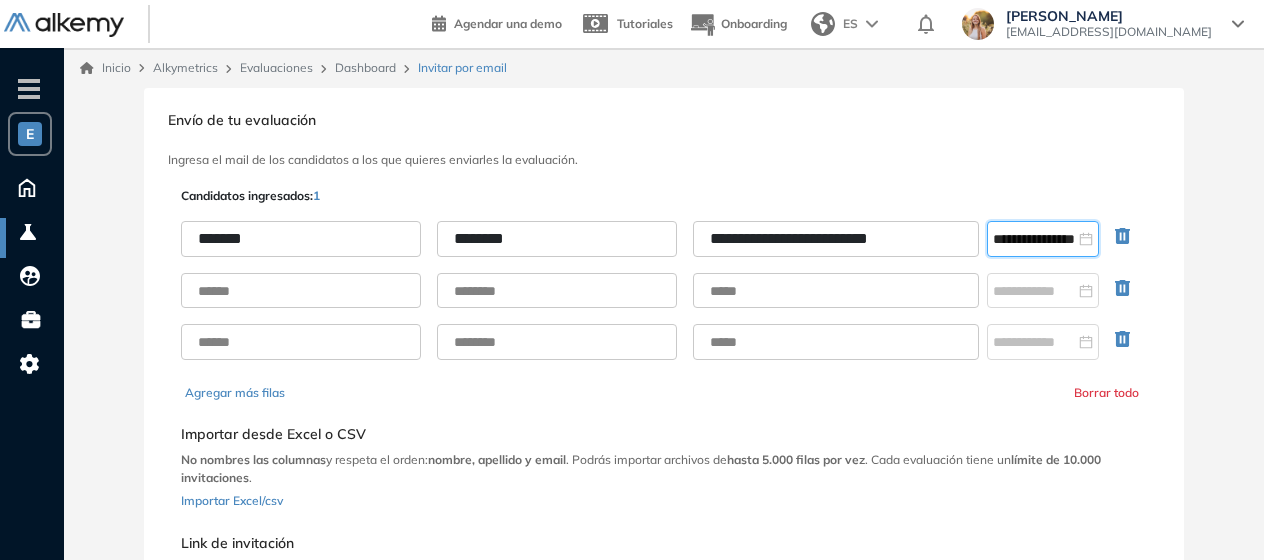 scroll, scrollTop: 229, scrollLeft: 0, axis: vertical 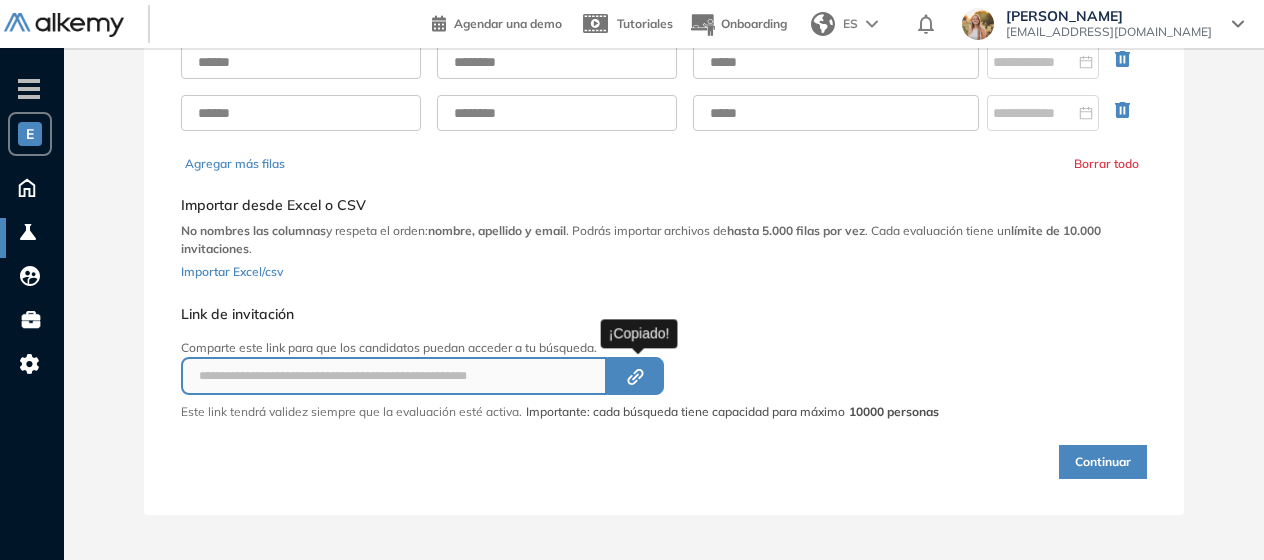 click on "Created by potrace 1.16, written by [PERSON_NAME] [DATE]-[DATE]" 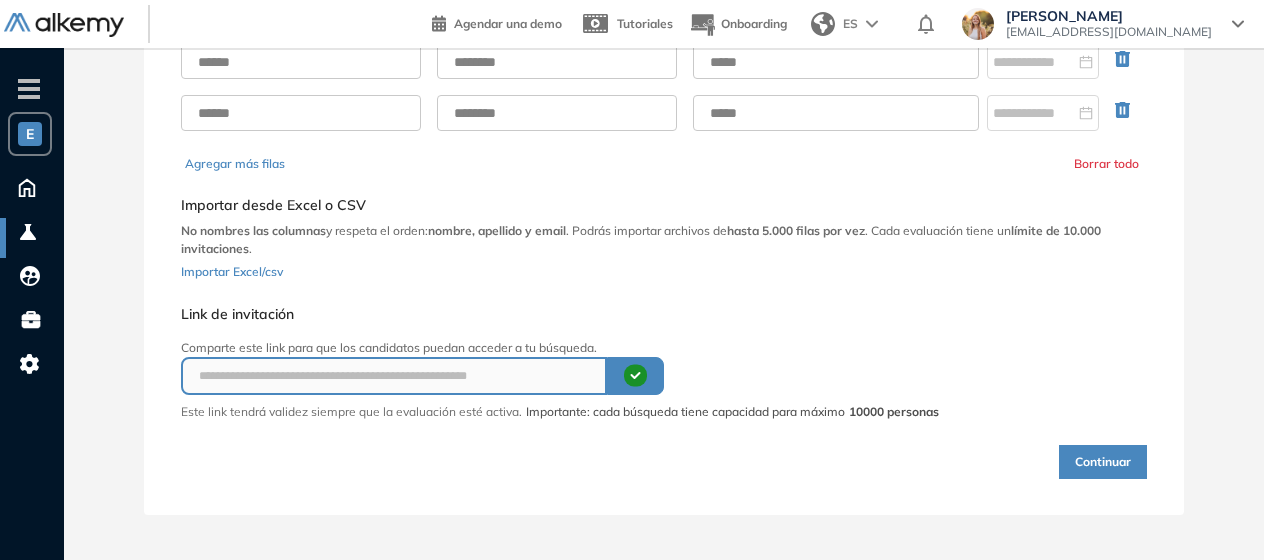 click on "Continuar" at bounding box center (1103, 462) 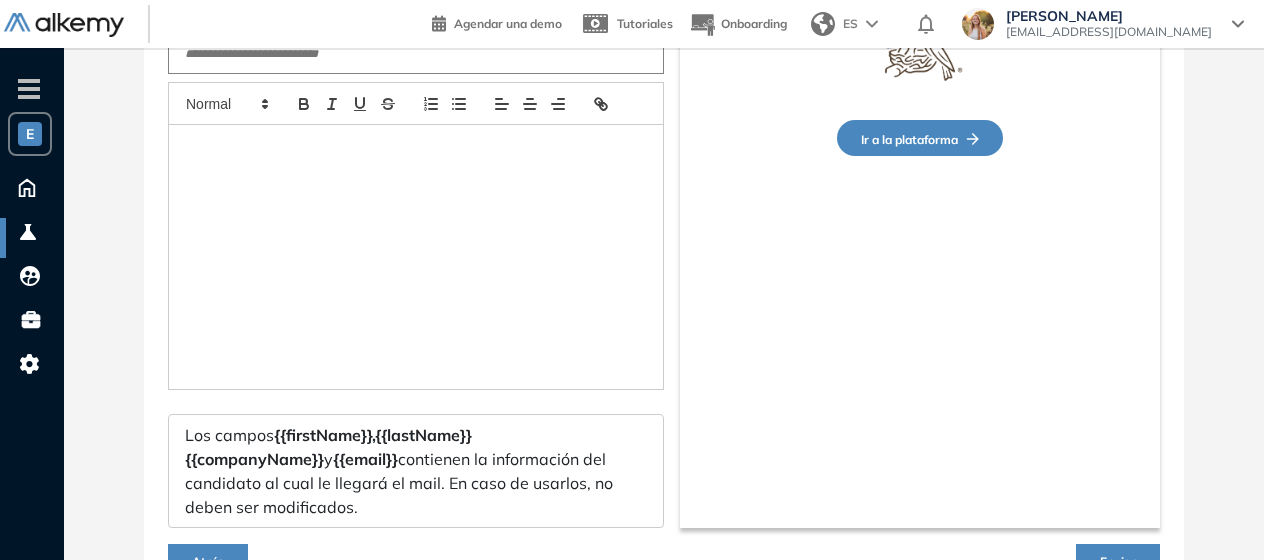 type on "**********" 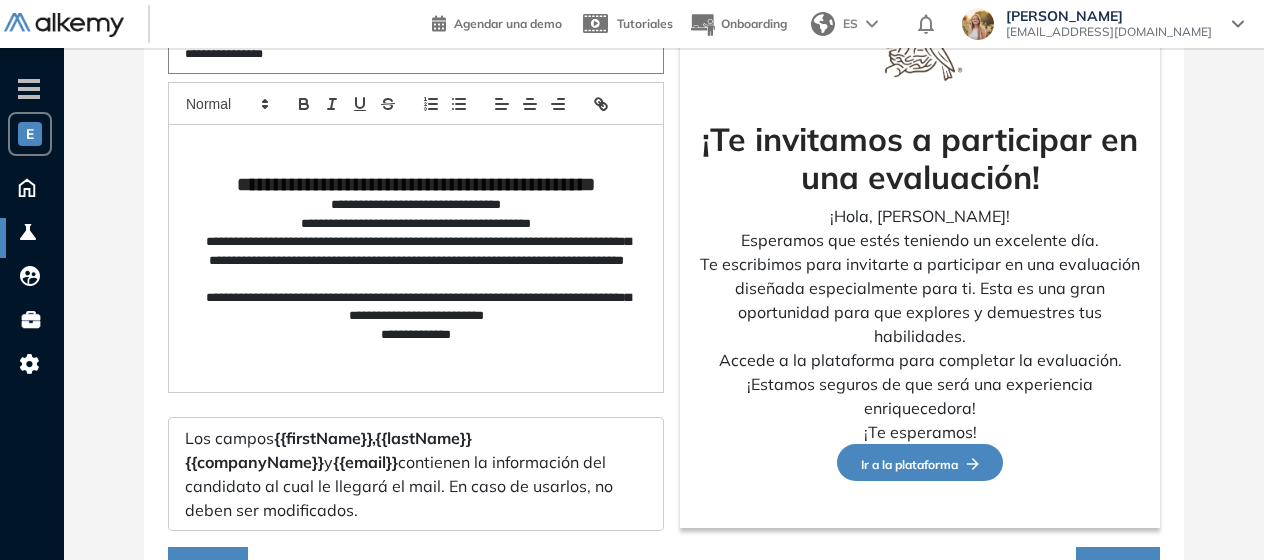 scroll, scrollTop: 341, scrollLeft: 0, axis: vertical 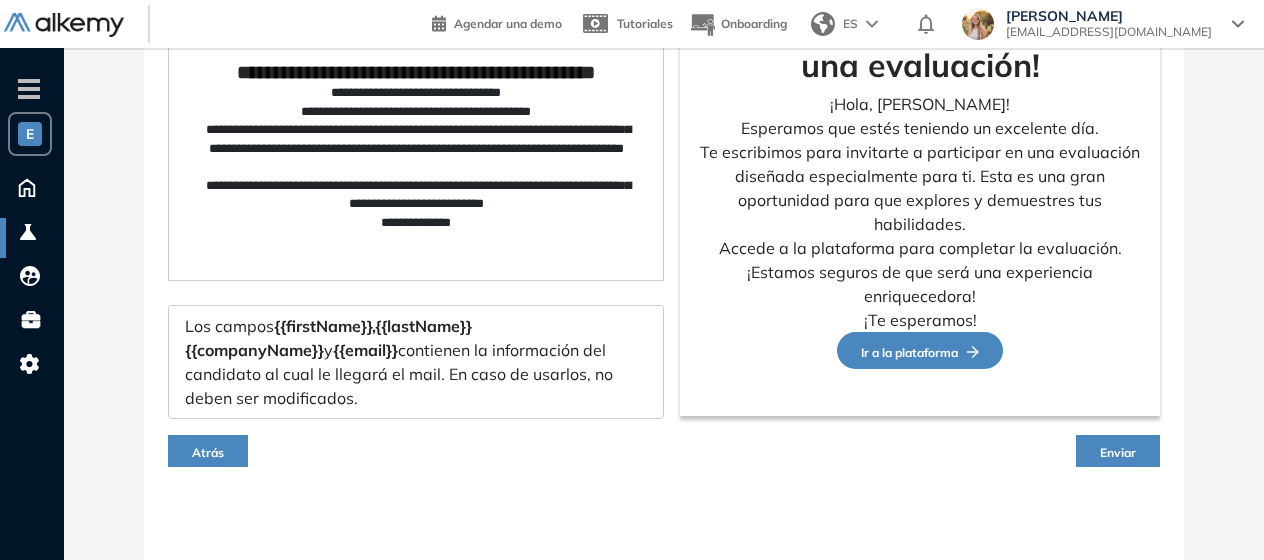 click on "Enviar" at bounding box center (1118, 451) 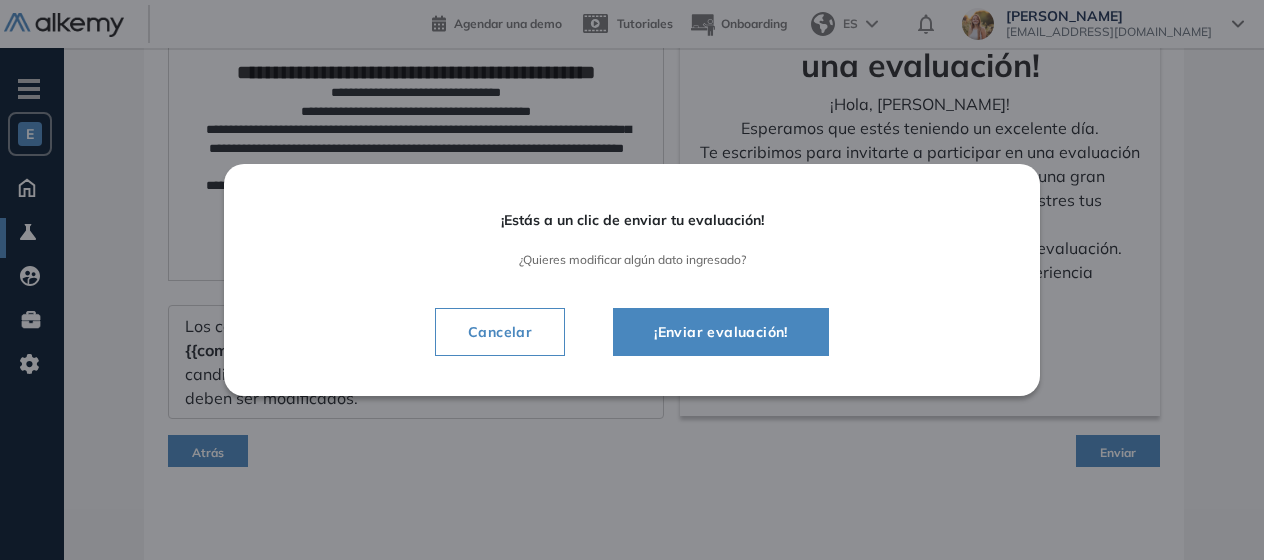 click on "¡Enviar evaluación!" at bounding box center (721, 332) 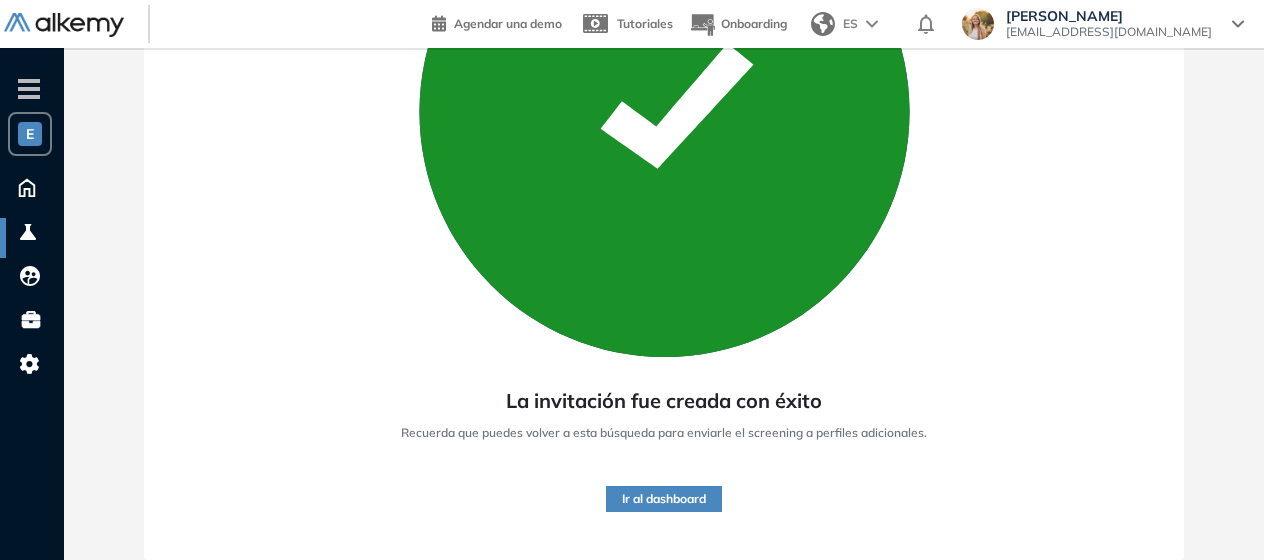 scroll, scrollTop: 0, scrollLeft: 0, axis: both 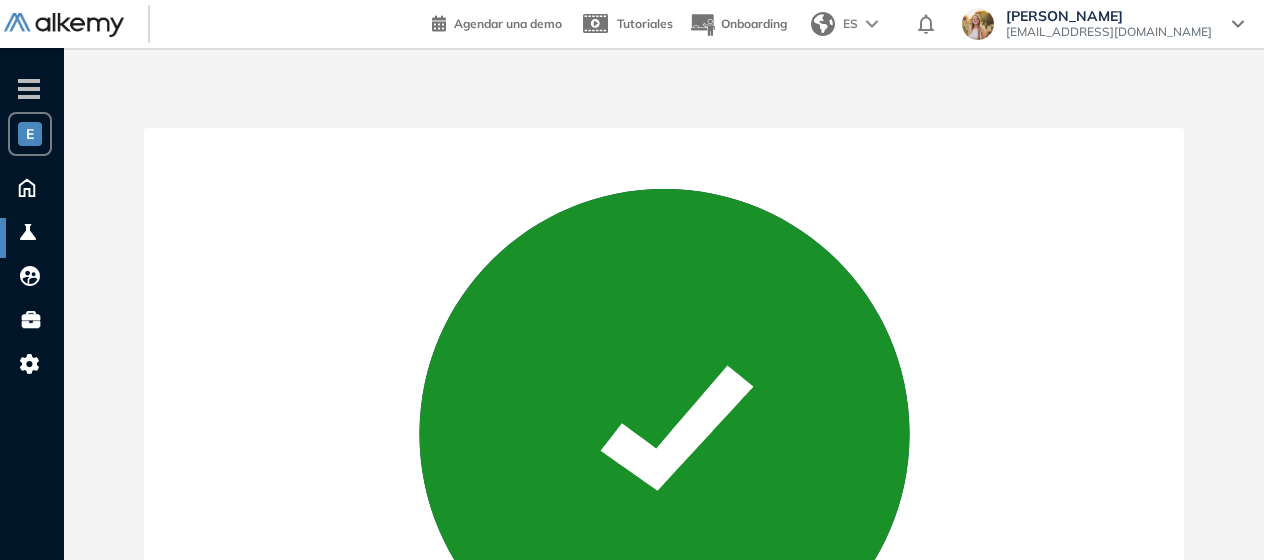 click on "E" at bounding box center [30, 134] 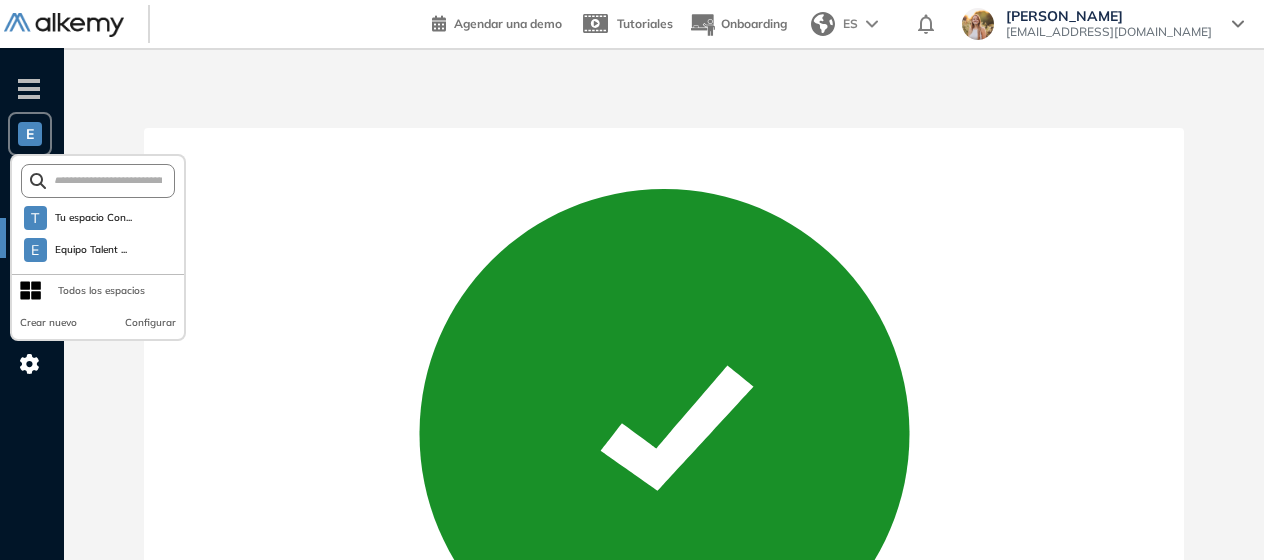 click on "La invitación fue creada con éxito Recuerda que puedes volver a esta búsqueda para enviarle el screening a perfiles adicionales. Ir al dashboard" at bounding box center (664, 505) 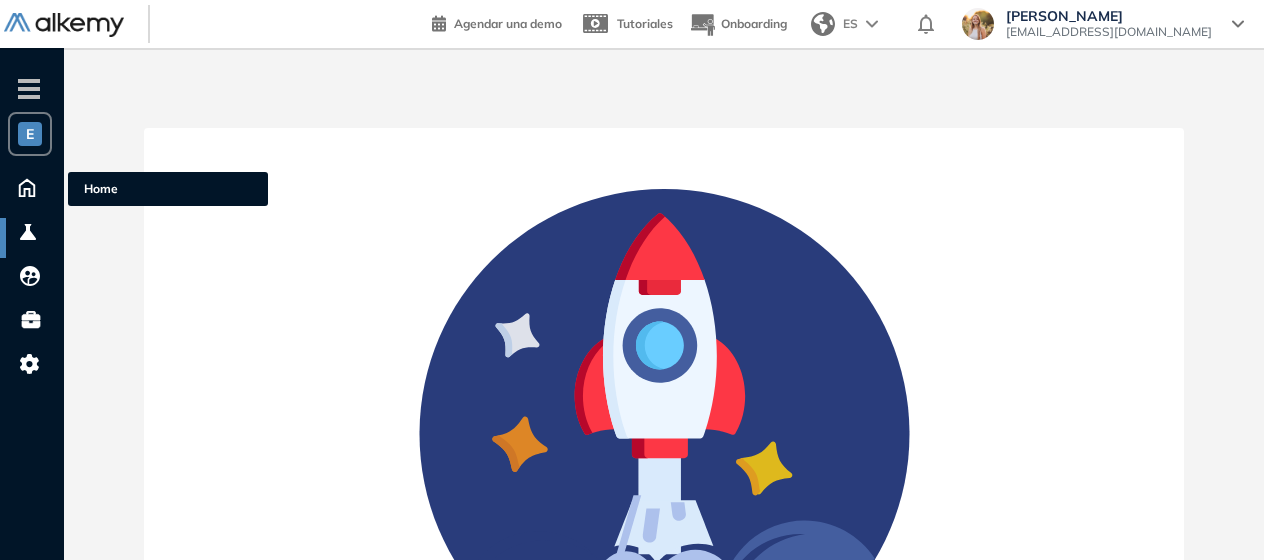 click 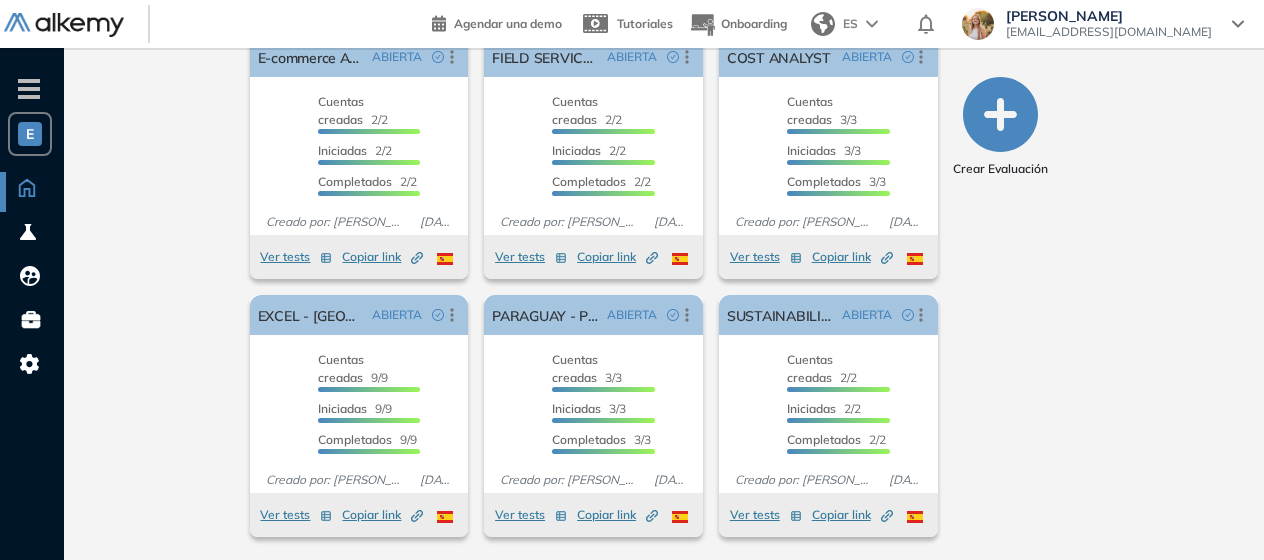 scroll, scrollTop: 0, scrollLeft: 0, axis: both 